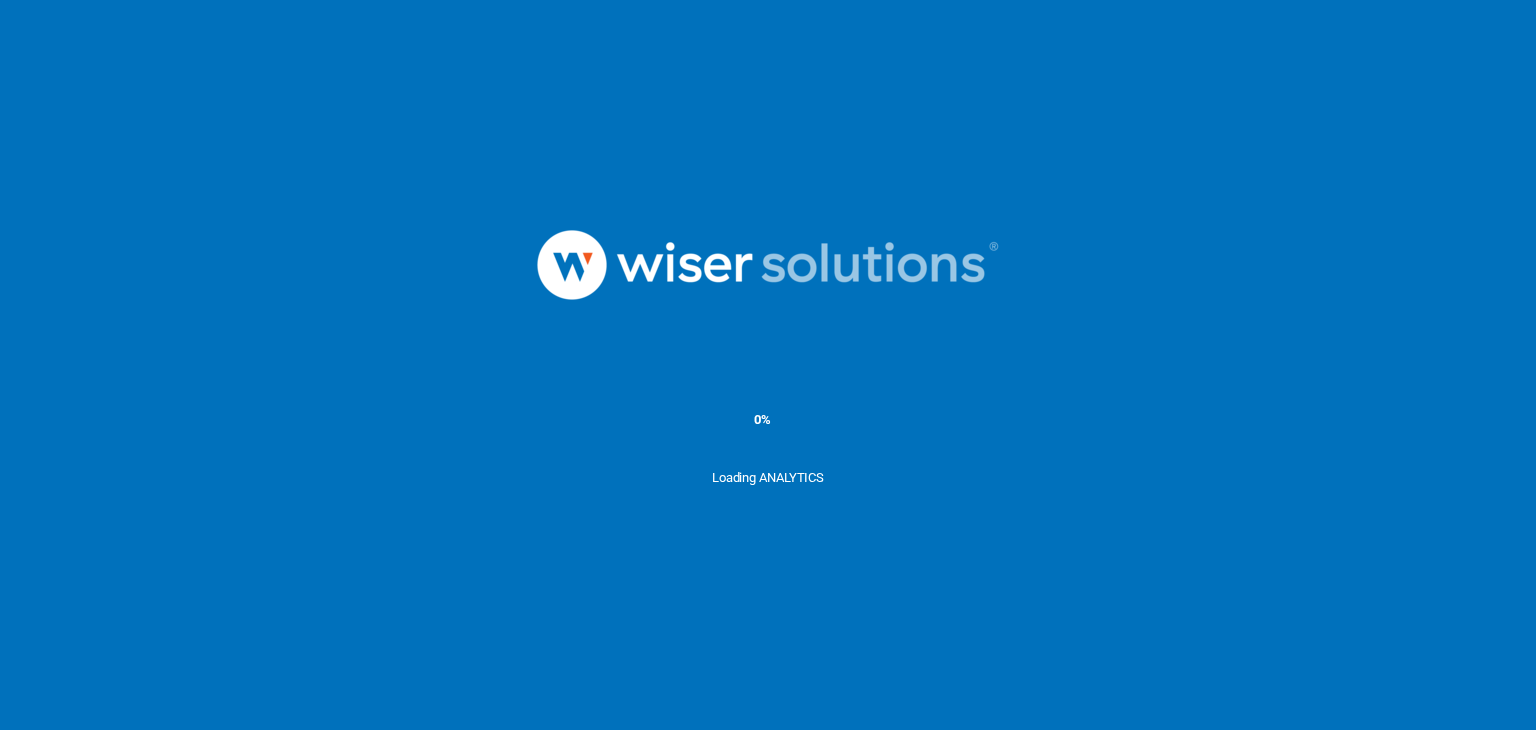 scroll, scrollTop: 0, scrollLeft: 0, axis: both 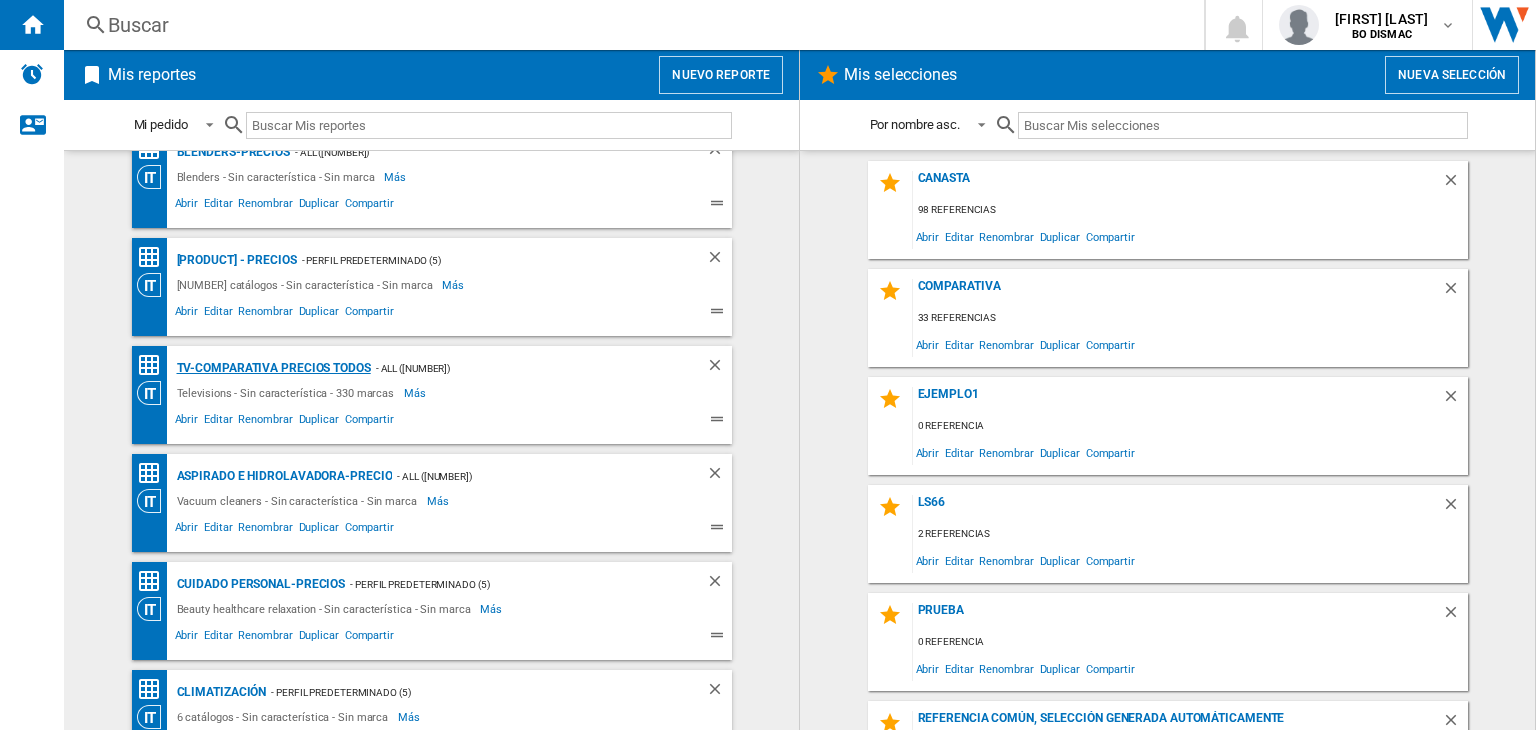 click on "TV-Comparativa precios todos" 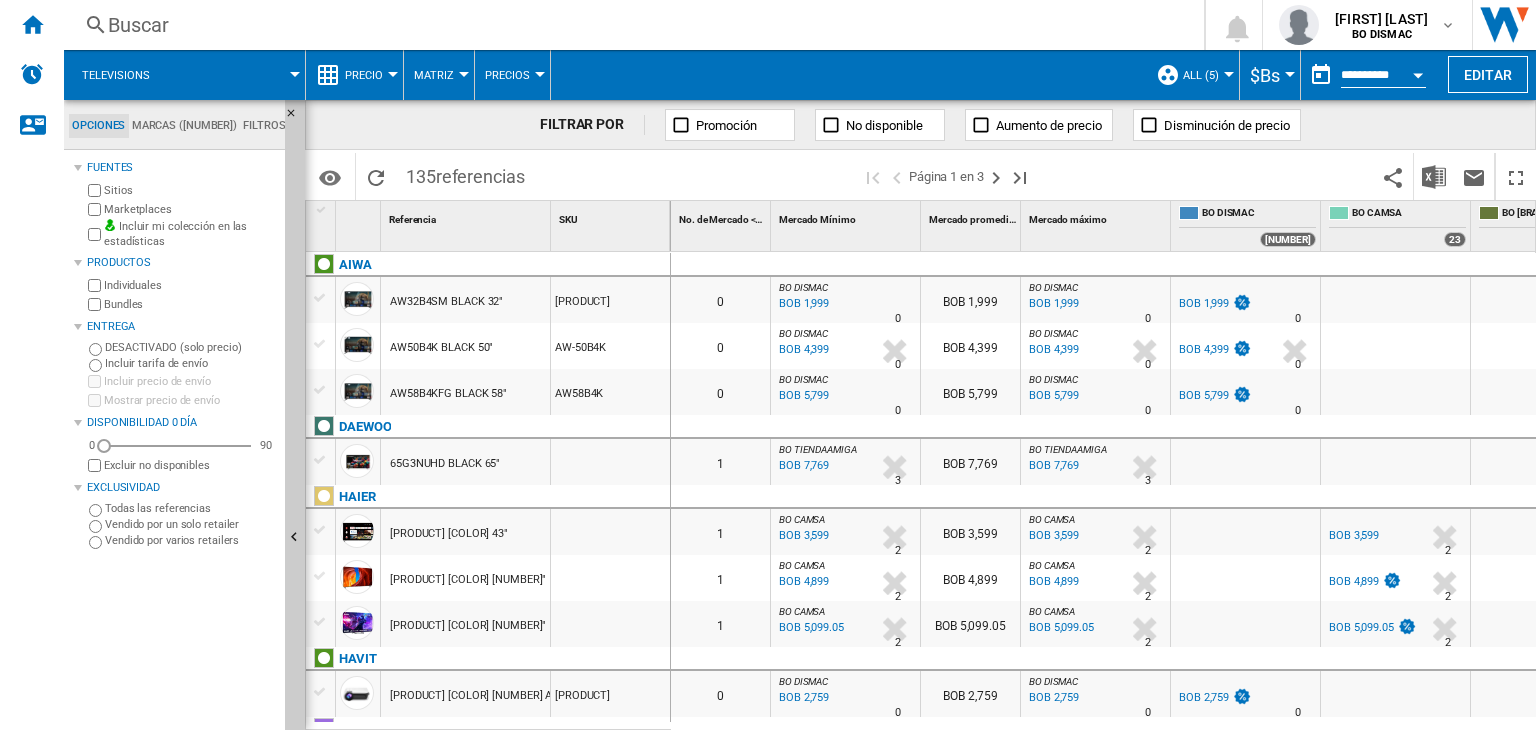 scroll, scrollTop: 0, scrollLeft: 24, axis: horizontal 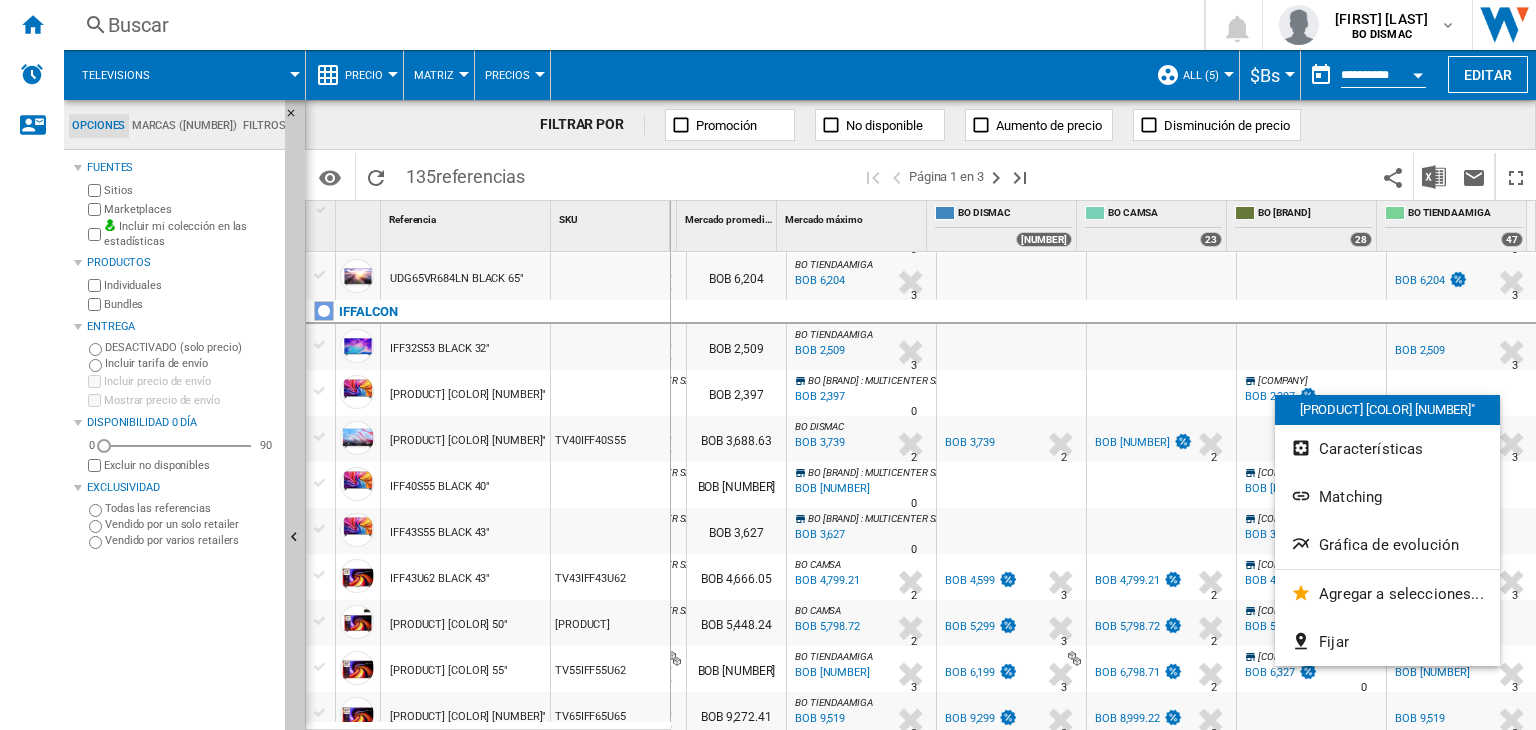 click at bounding box center [768, 365] 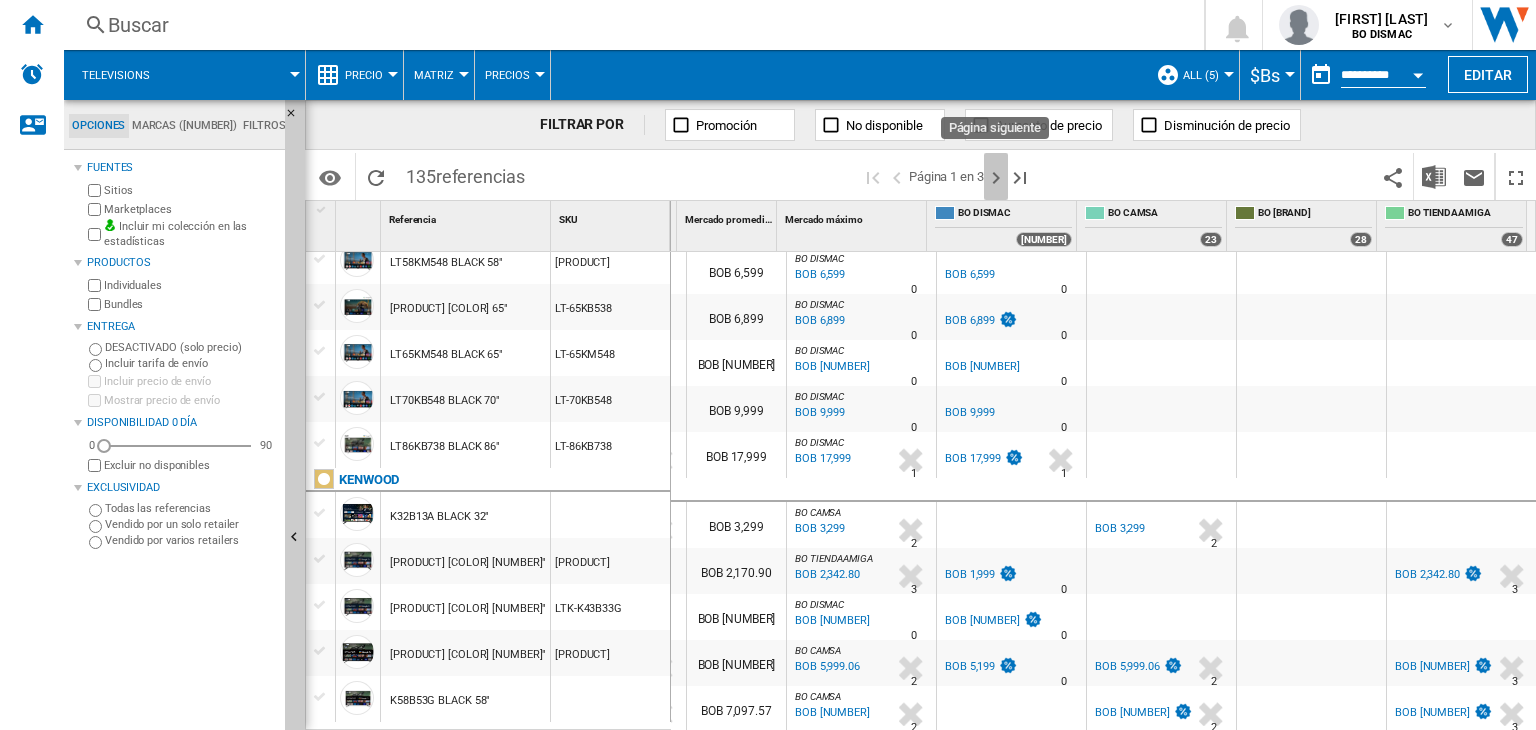 click at bounding box center [996, 178] 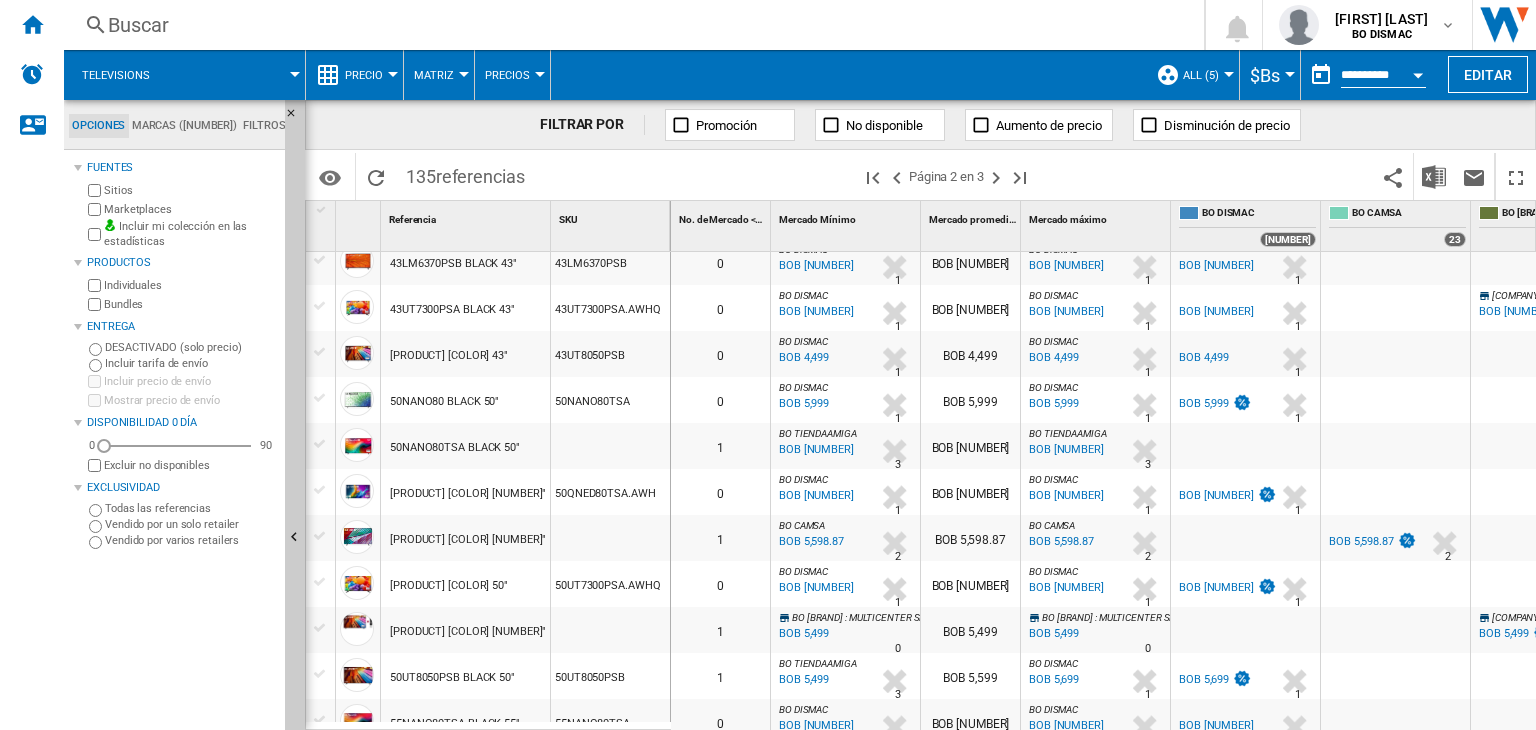 click on "BOB 5,999" at bounding box center (1204, 403) 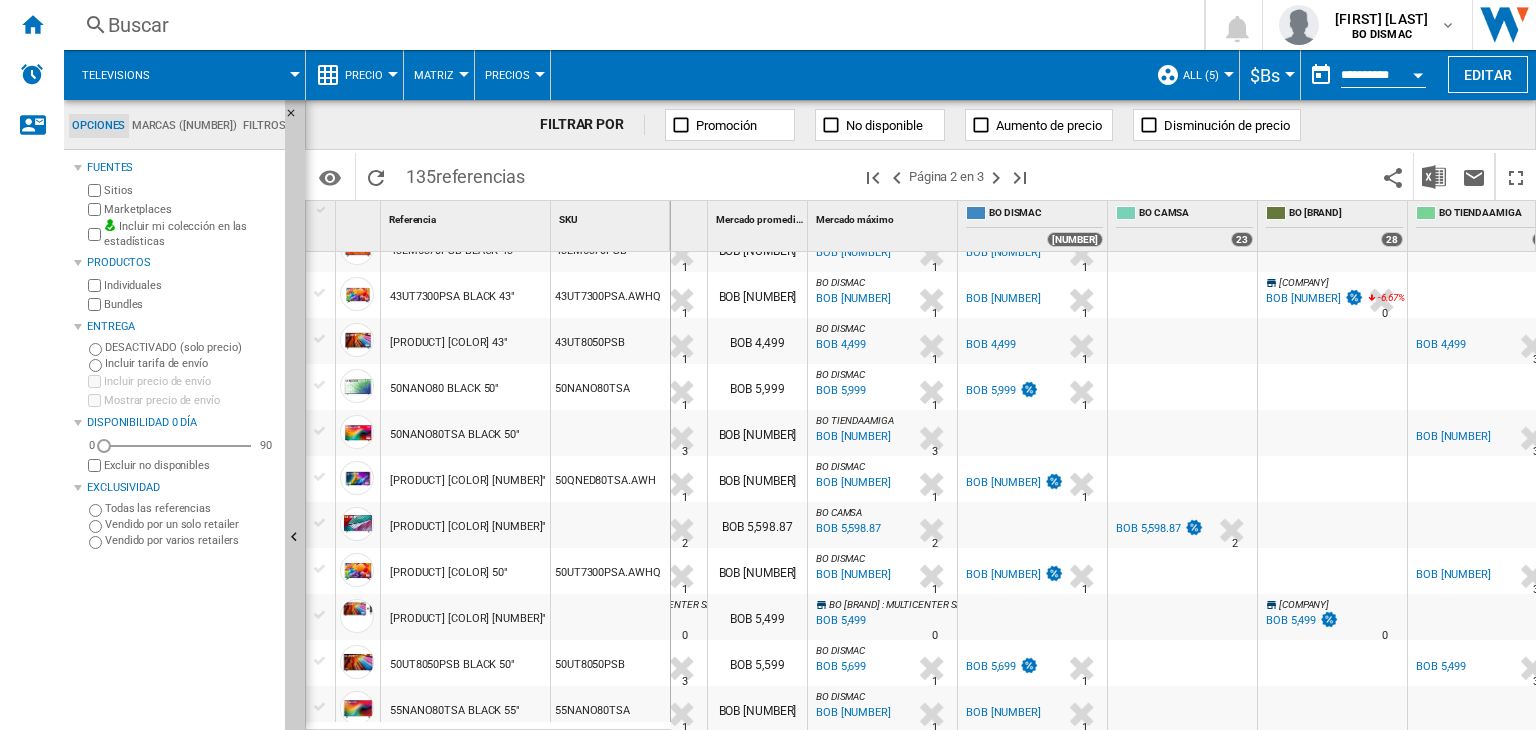 scroll, scrollTop: 901, scrollLeft: 244, axis: both 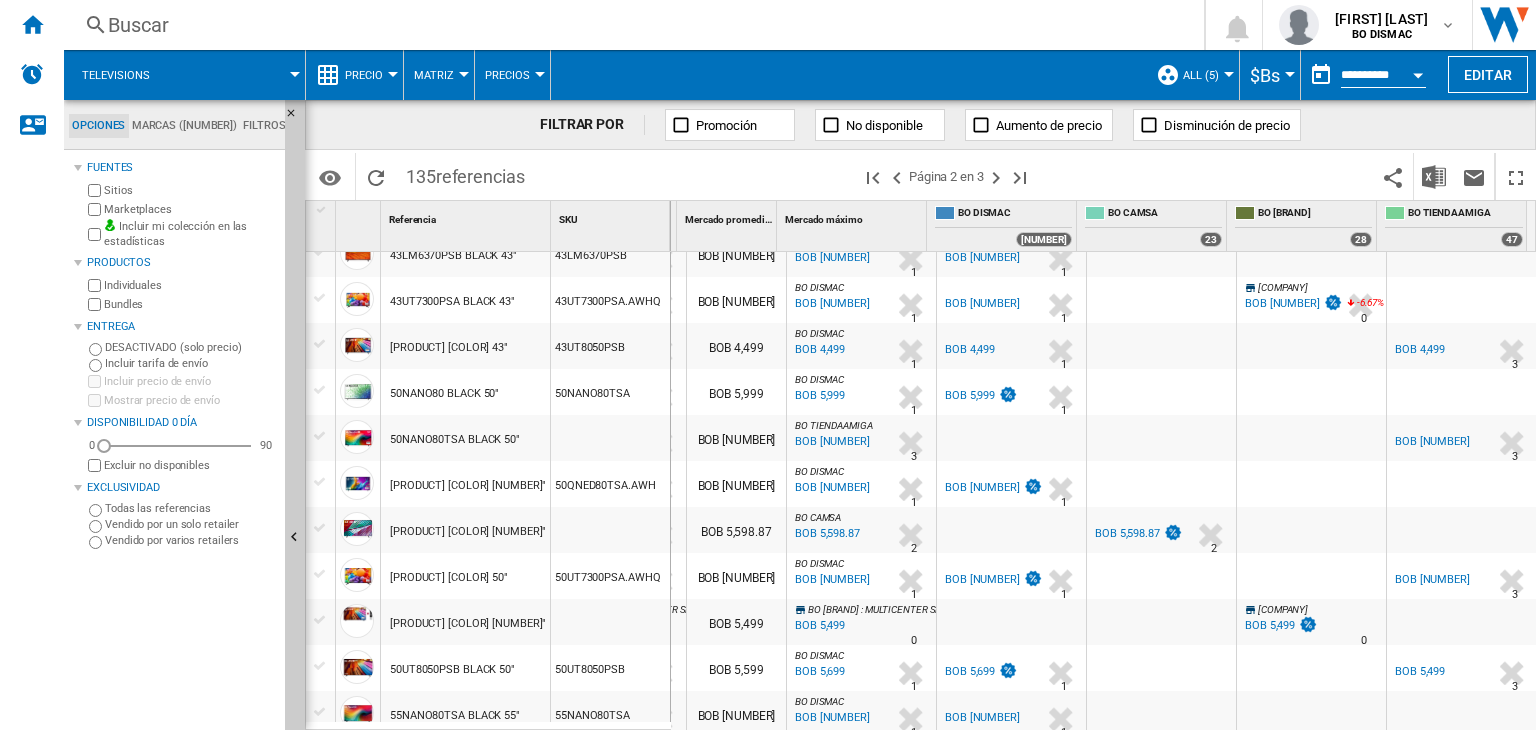 click on "BOB [NUMBER]" at bounding box center (1432, 441) 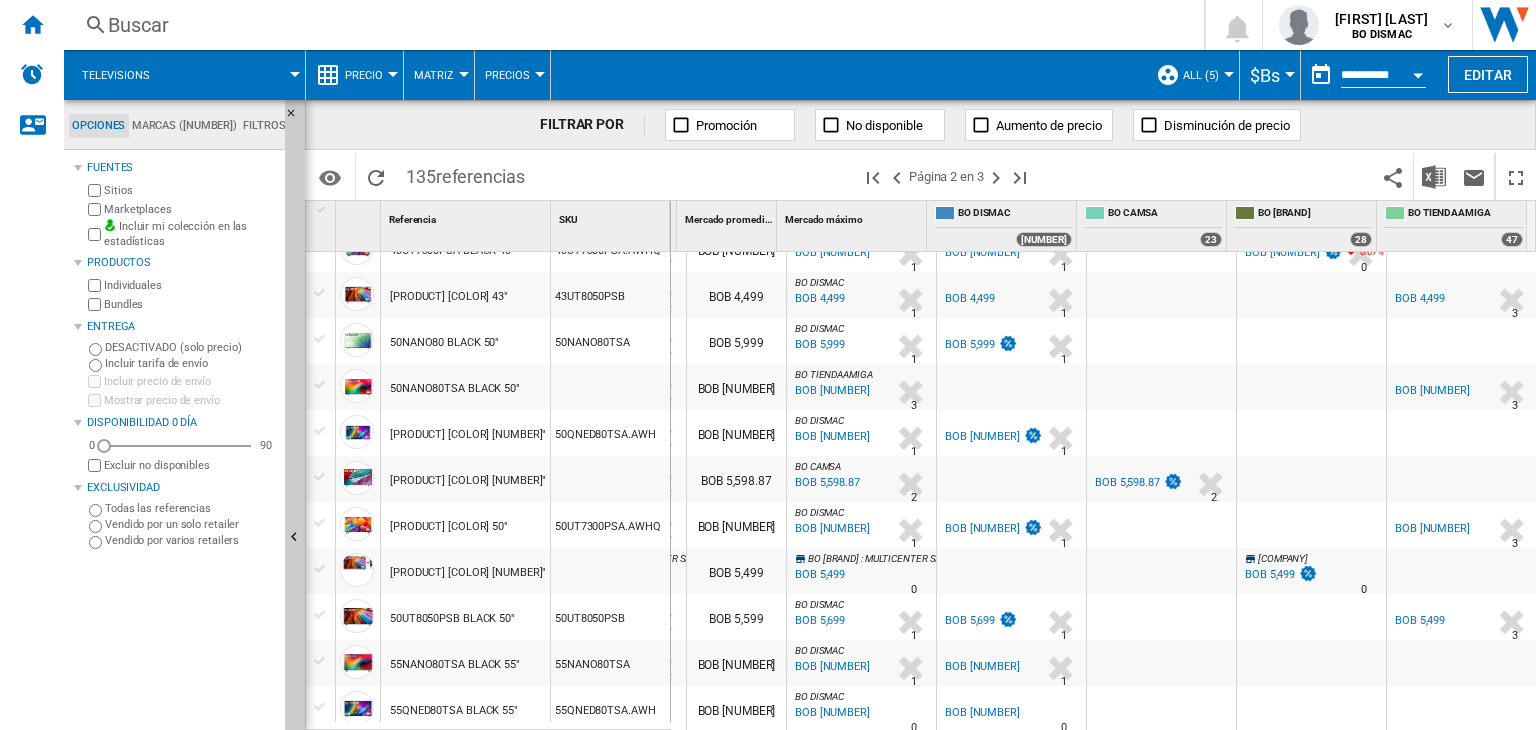 scroll, scrollTop: 975, scrollLeft: 244, axis: both 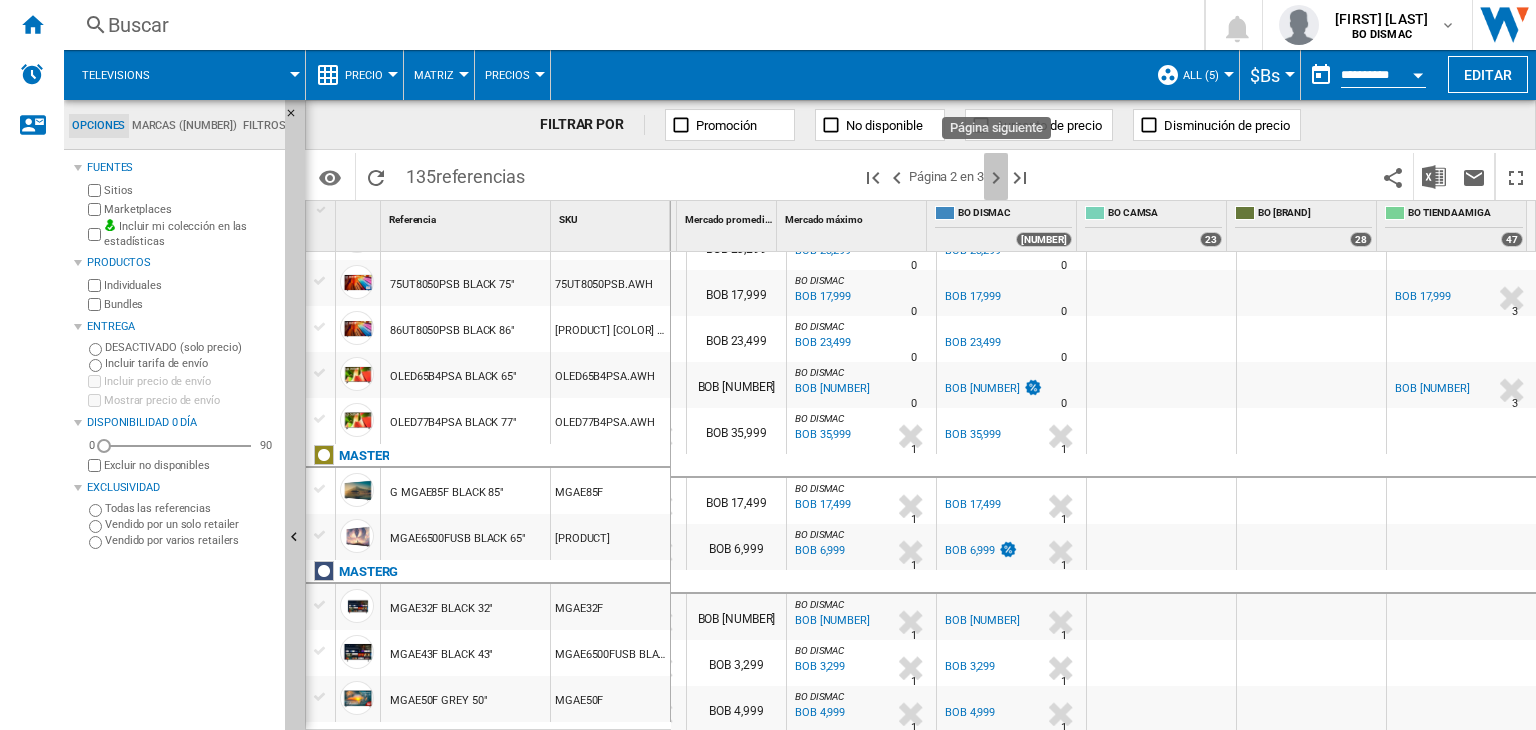 click at bounding box center [996, 178] 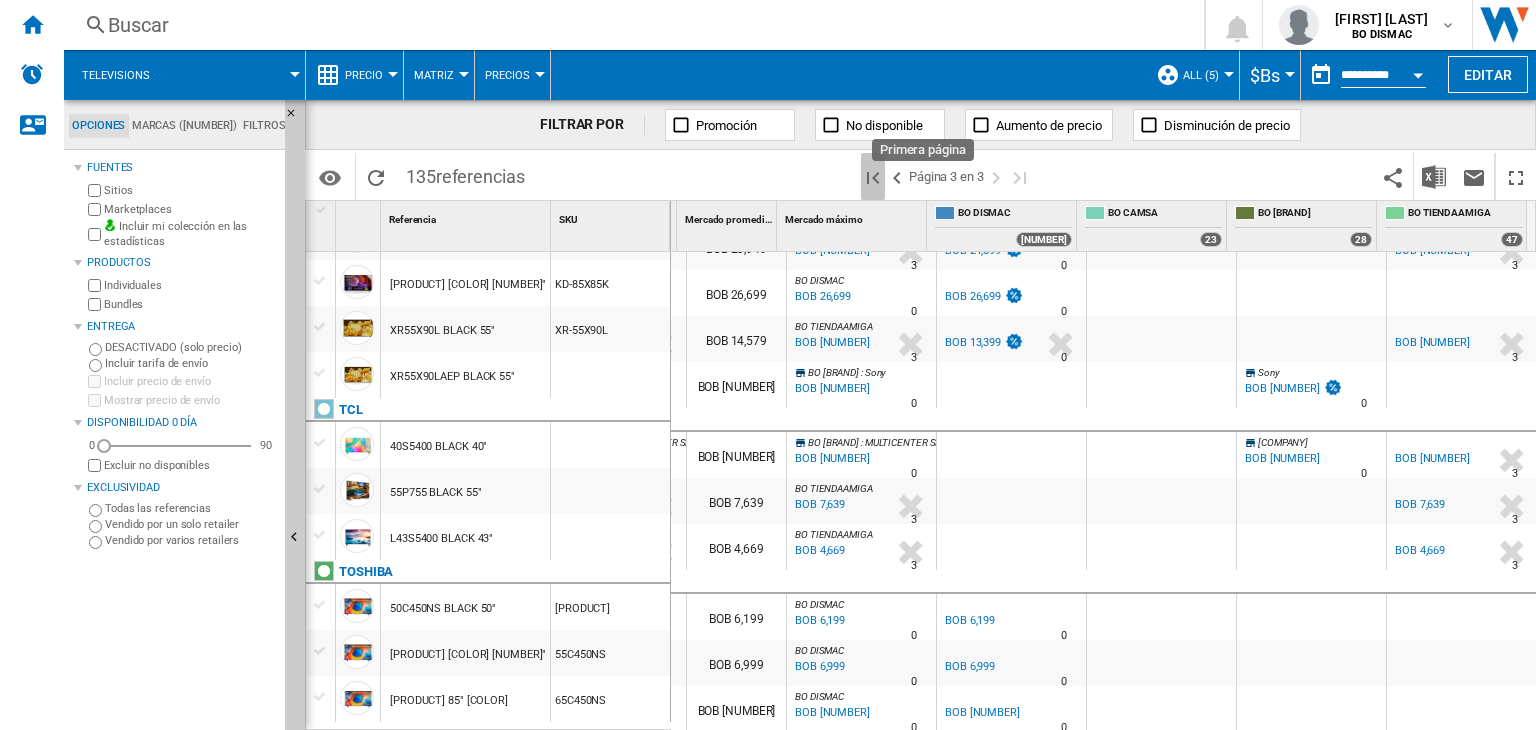 click at bounding box center (873, 178) 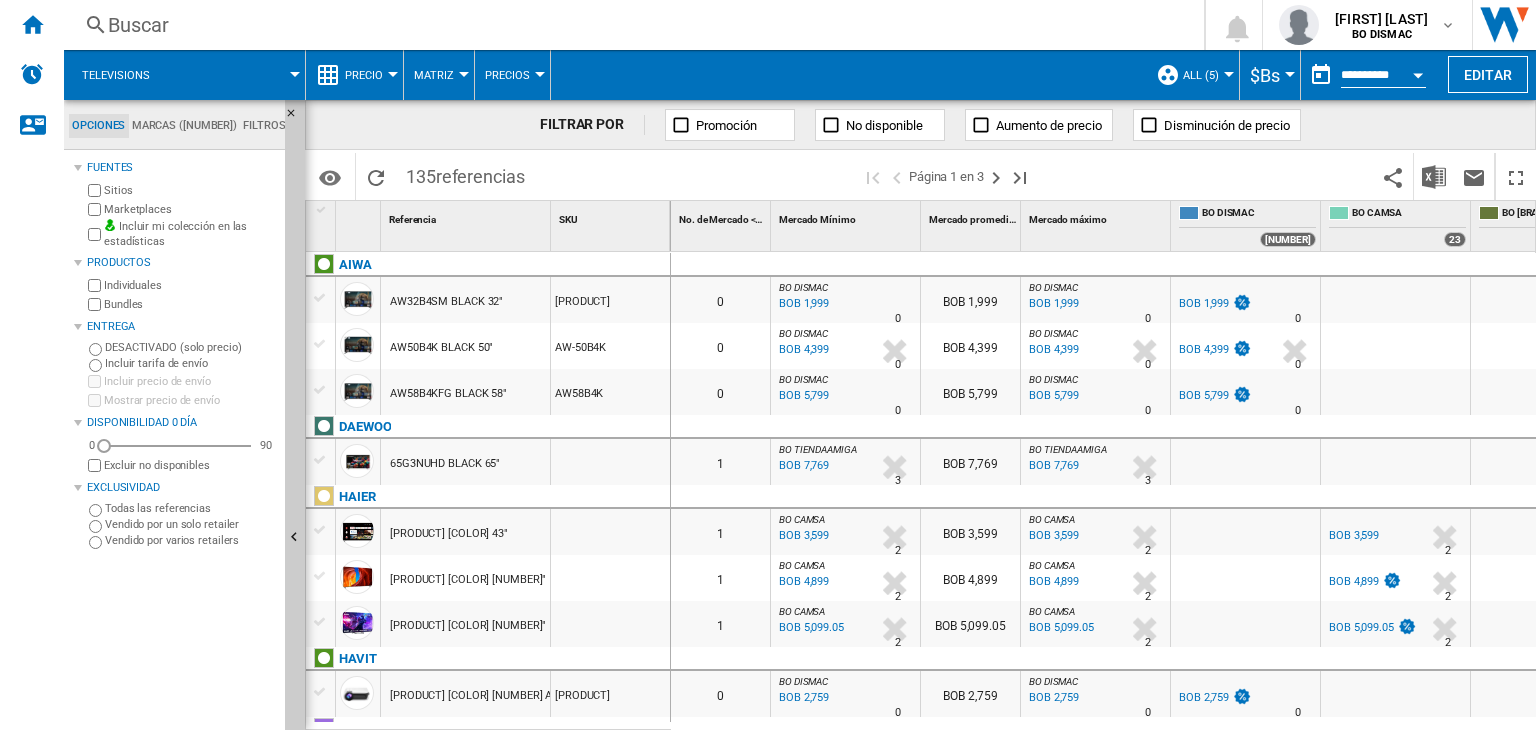 click on "Precios" at bounding box center (512, 75) 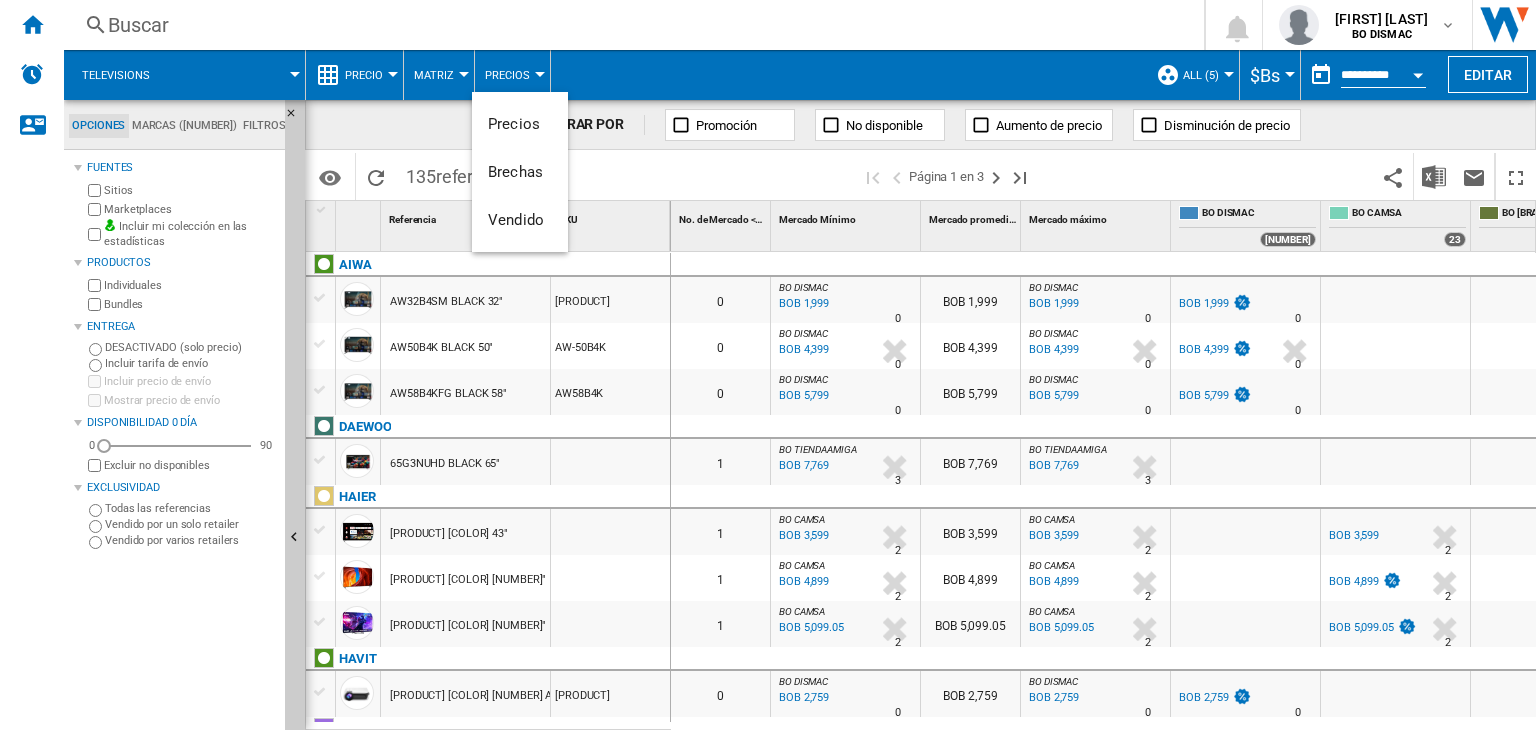 click at bounding box center (768, 365) 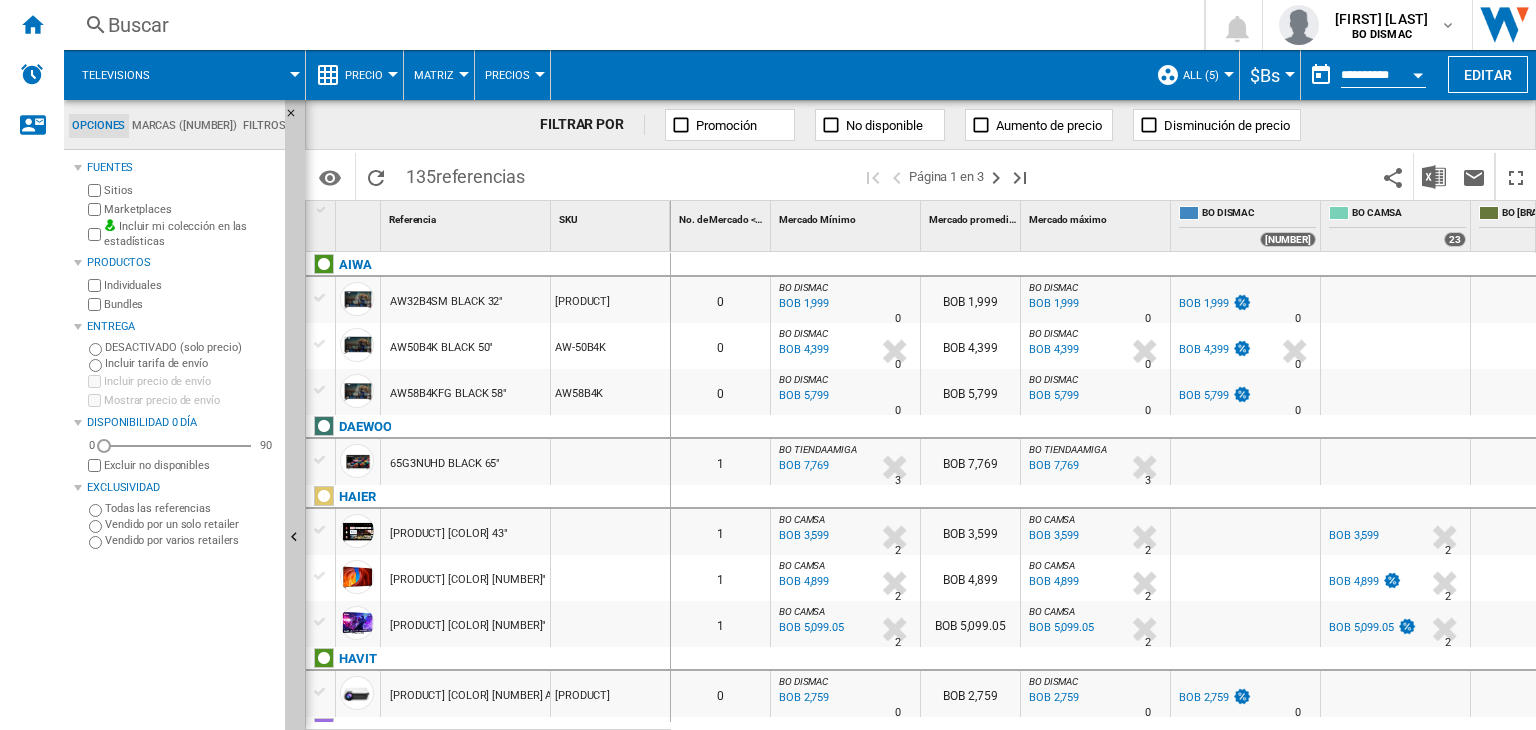 click on "Precios" at bounding box center (512, 75) 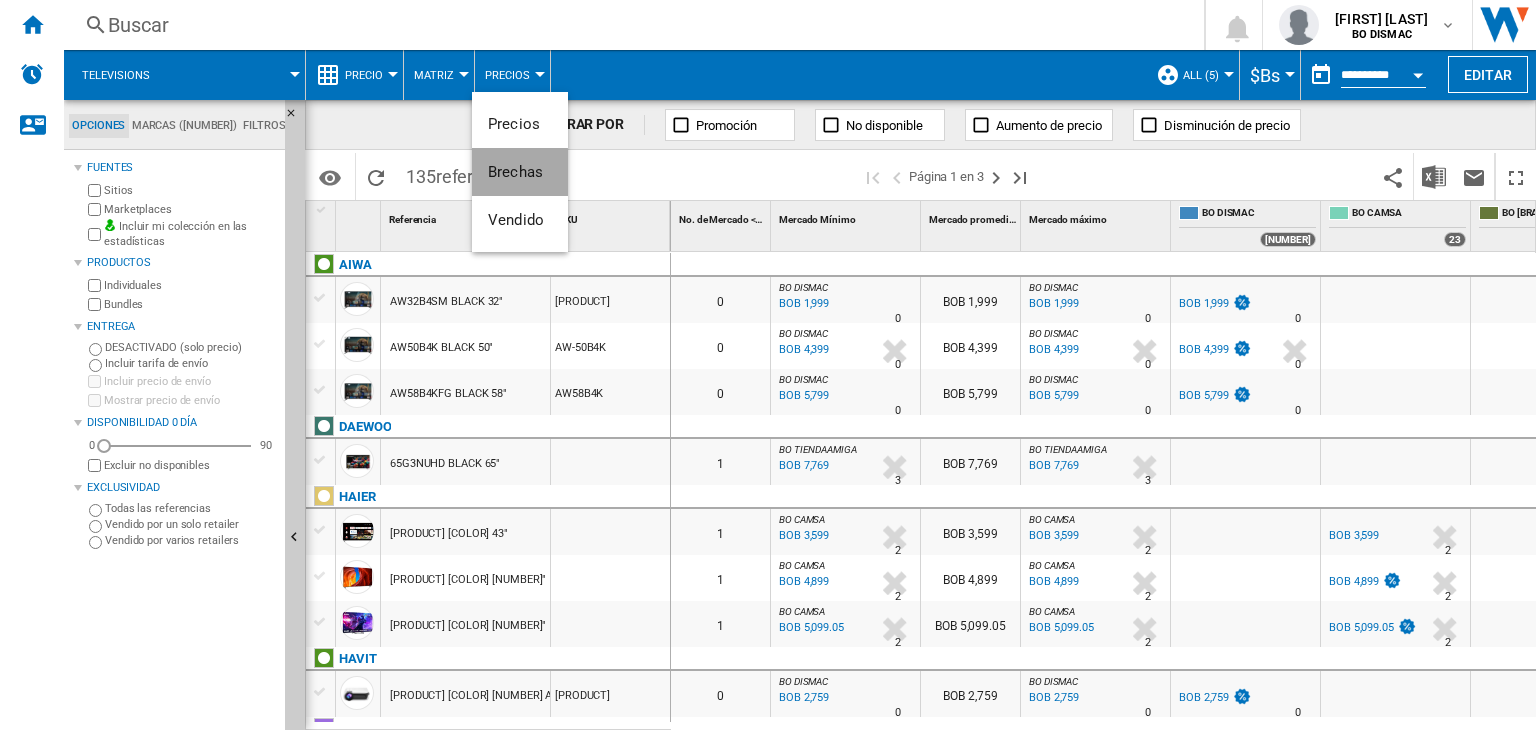 click on "Brechas" at bounding box center (515, 172) 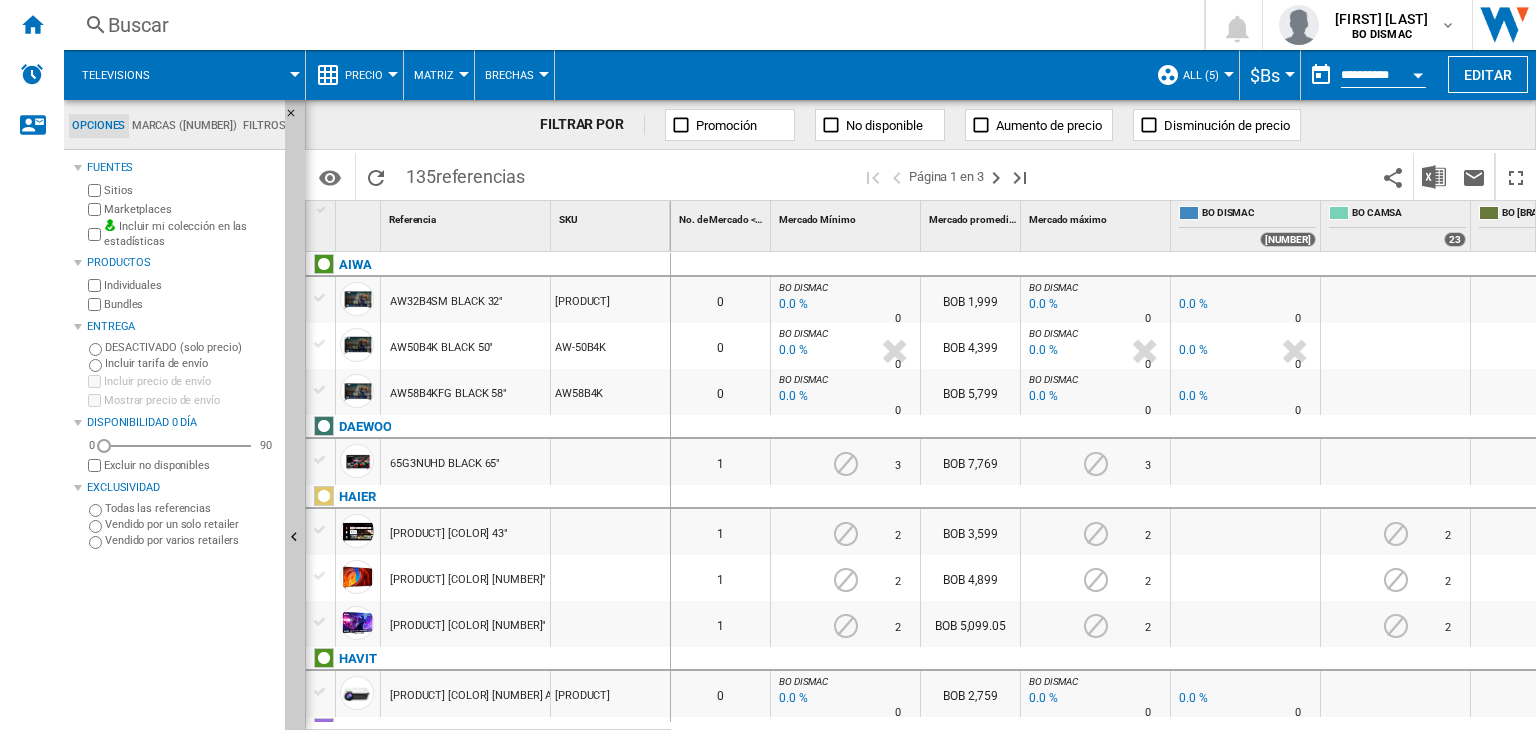click on "Brechas" at bounding box center [514, 75] 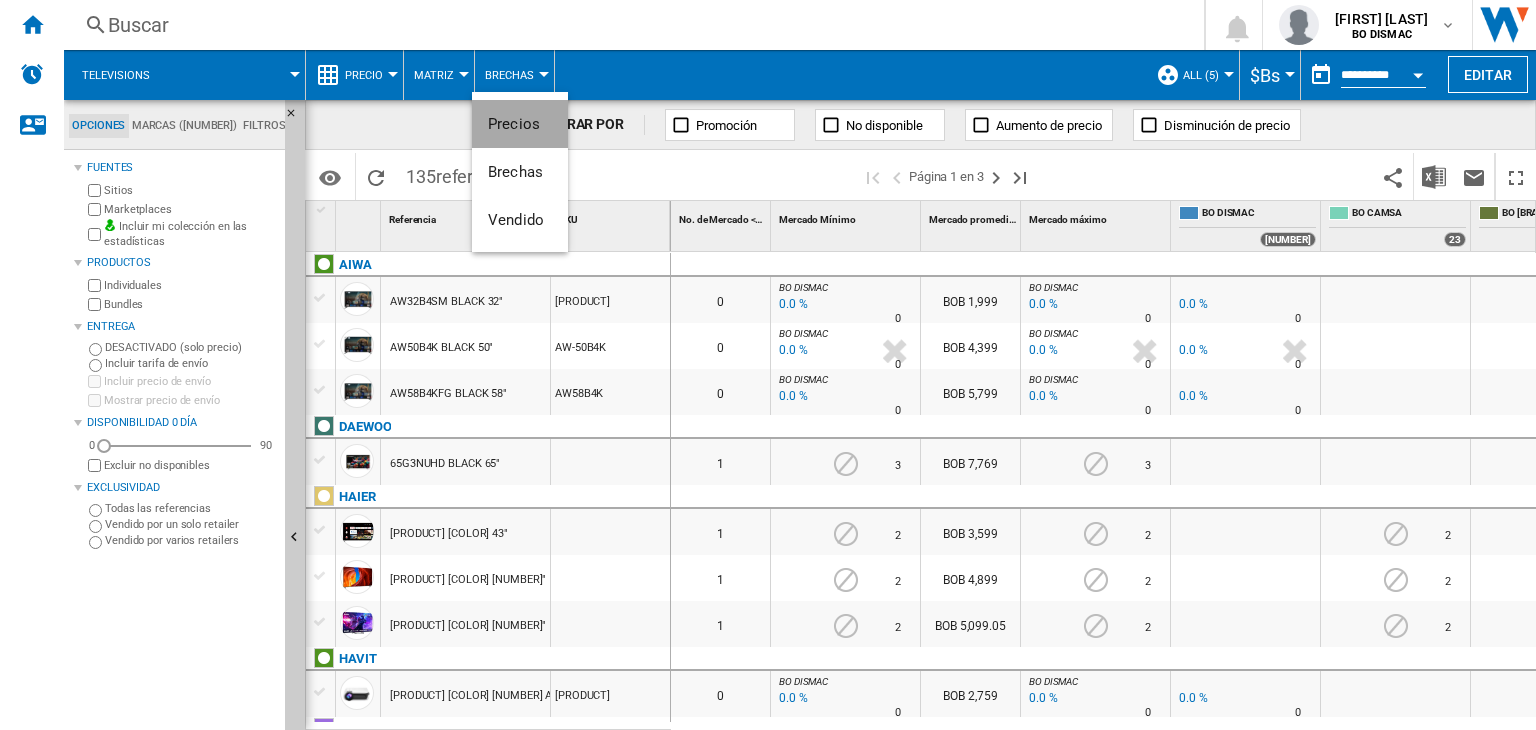 click on "Precios" at bounding box center [514, 124] 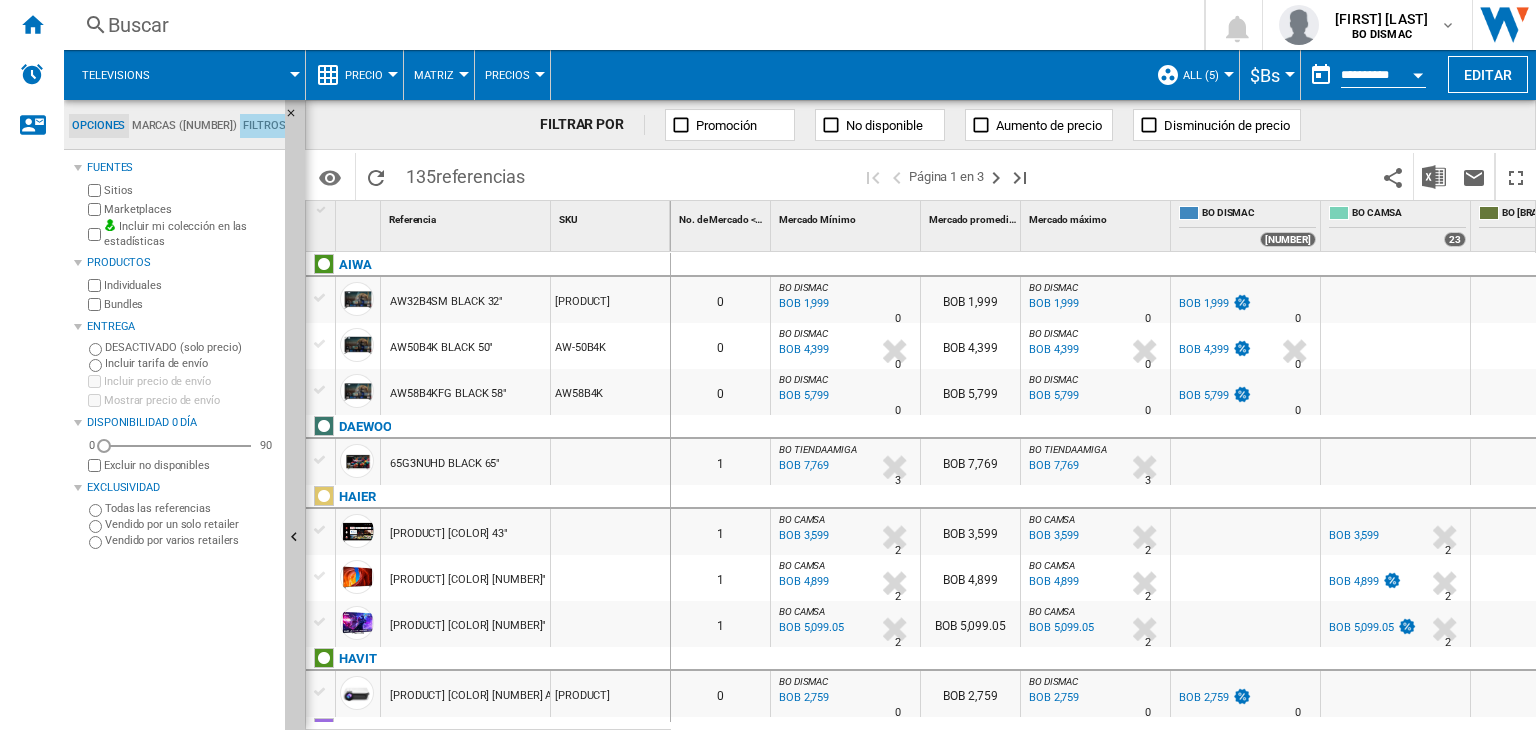 click on "Filtros" 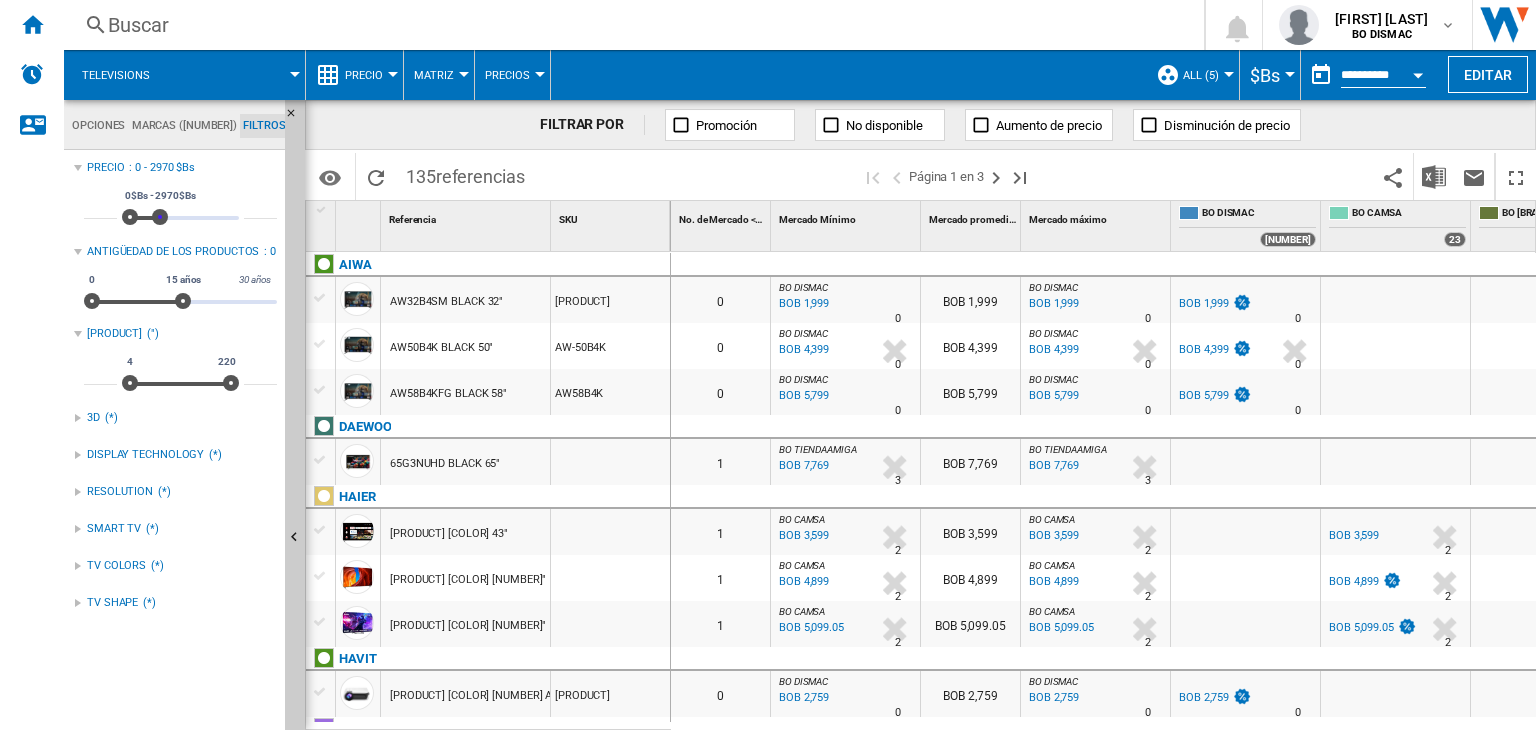 drag, startPoint x: 232, startPoint y: 214, endPoint x: 160, endPoint y: 208, distance: 72.249565 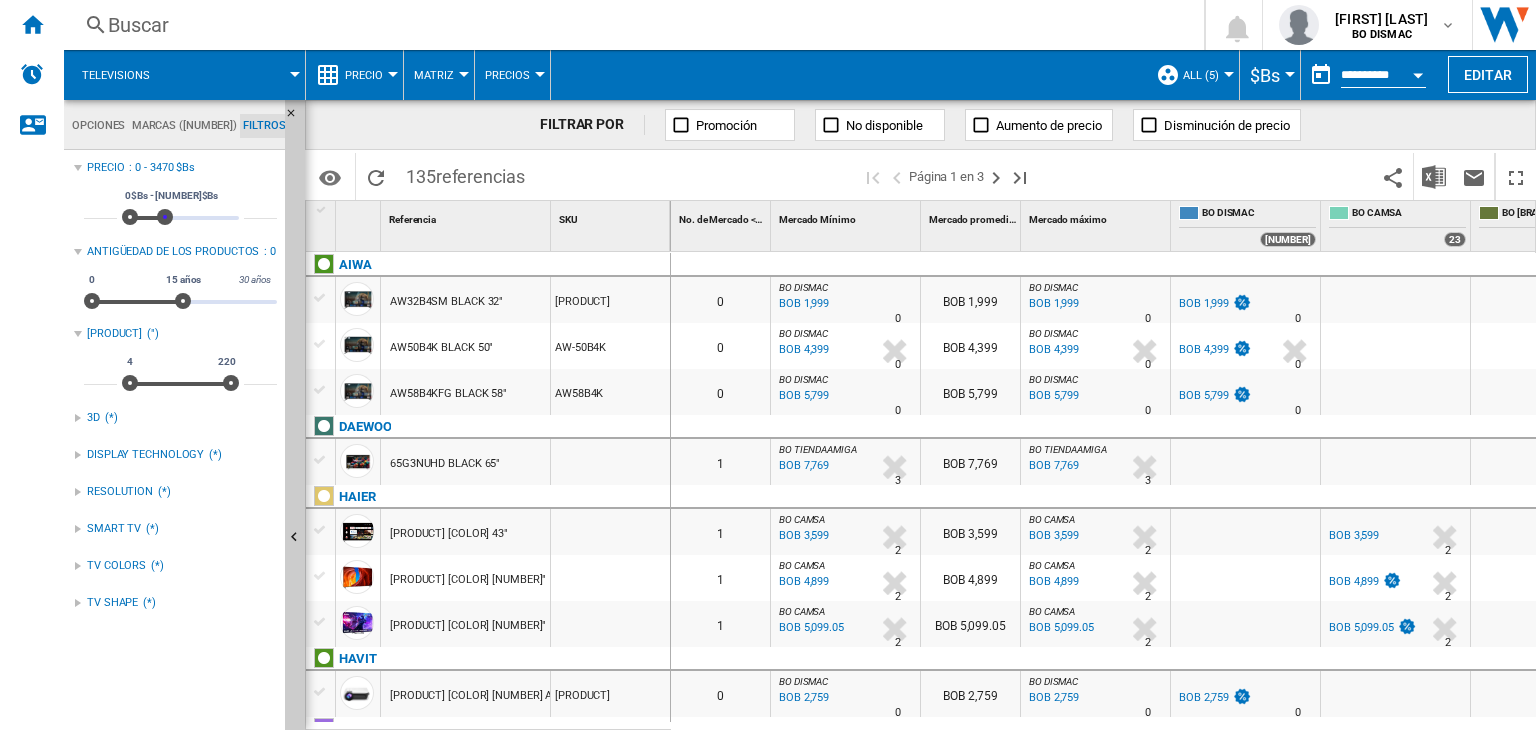 type on "****" 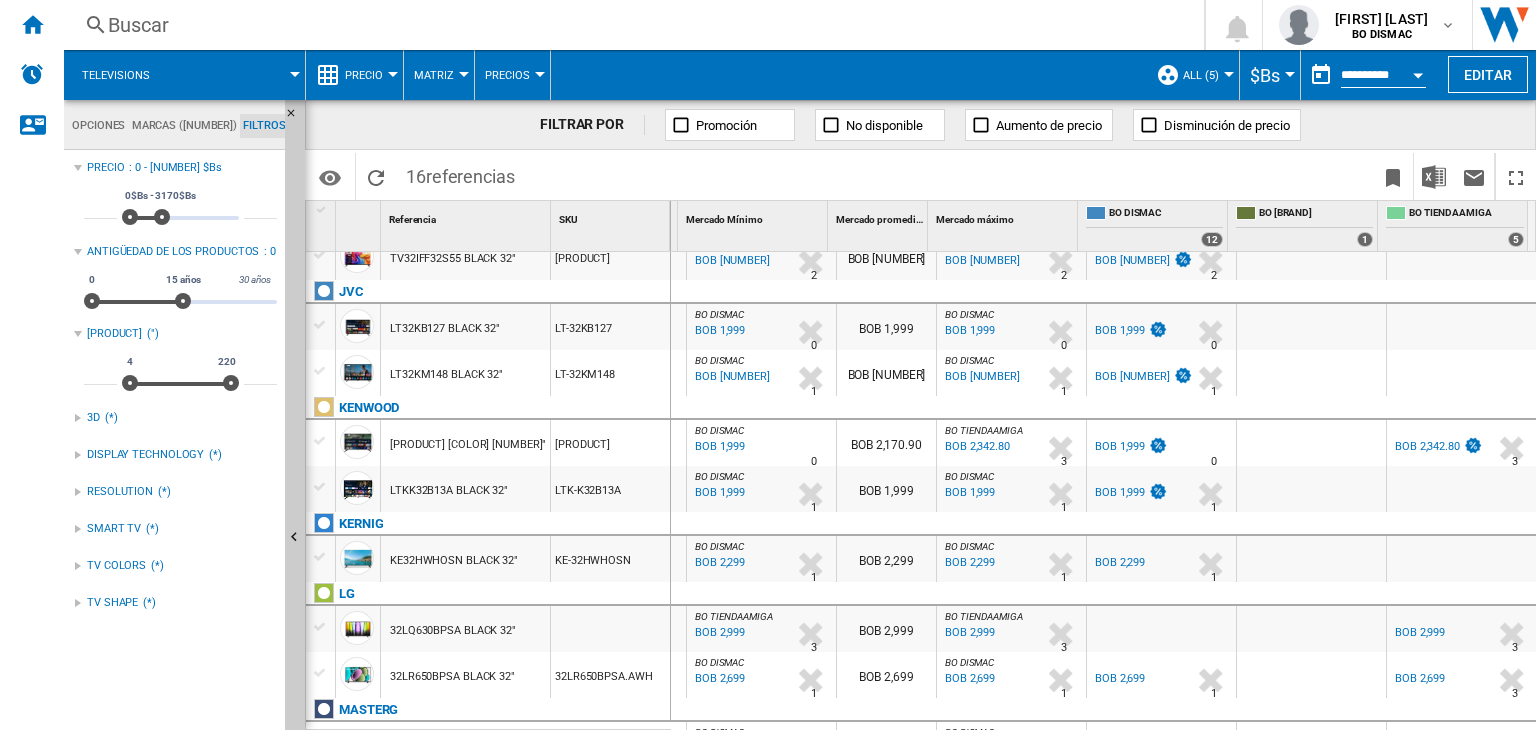 click on "BOB 1,999" at bounding box center (1120, 330) 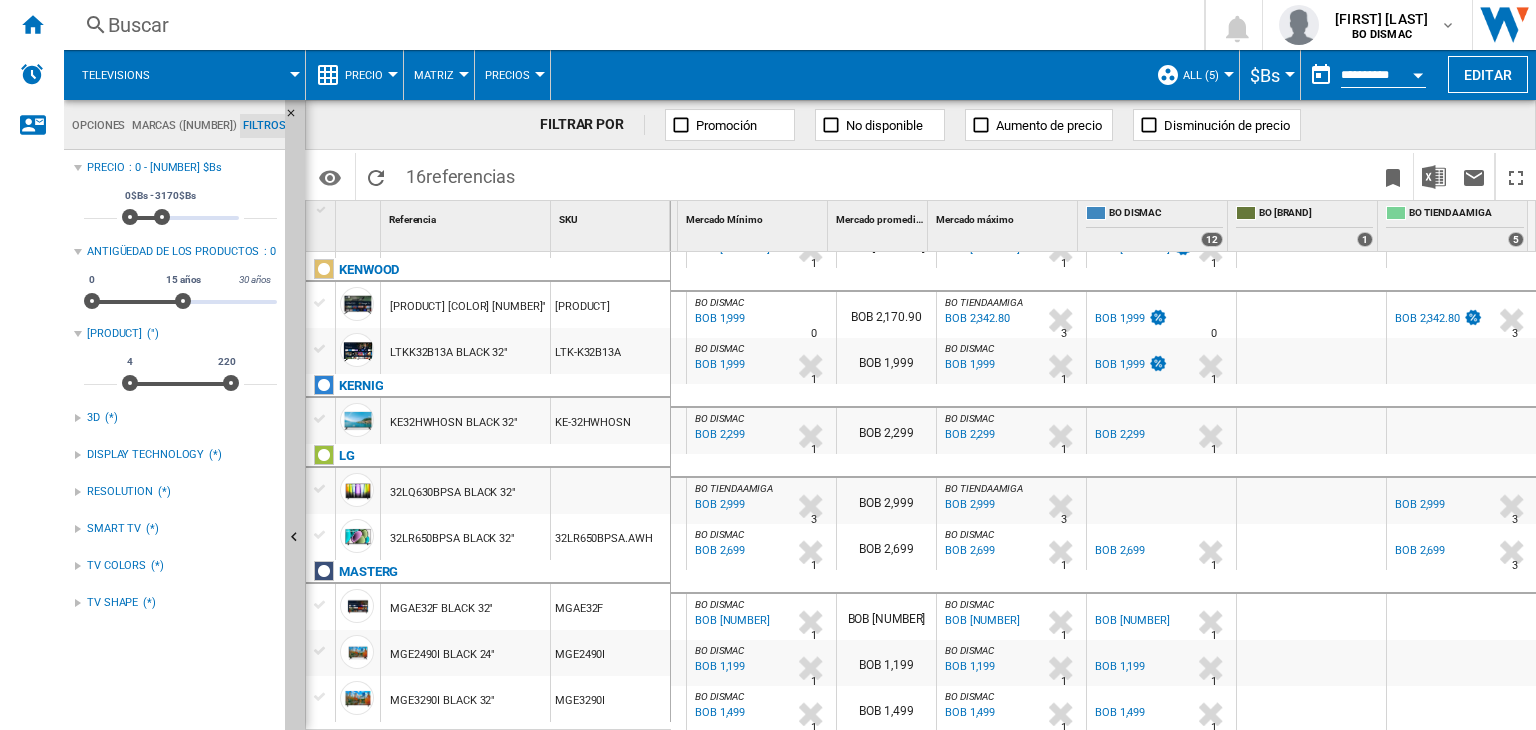 click on "BOB 2,699" at bounding box center [1120, 550] 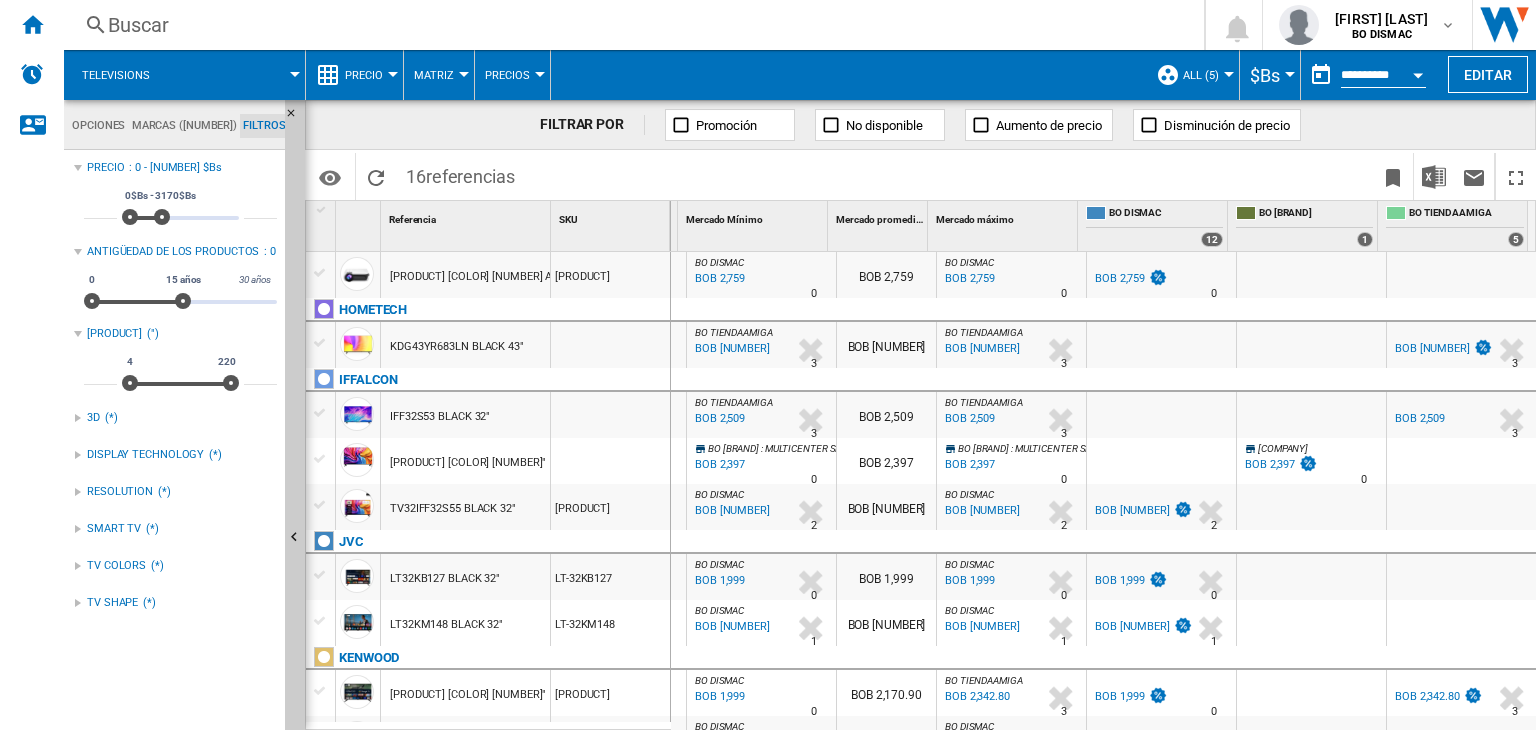 scroll, scrollTop: 0, scrollLeft: 94, axis: horizontal 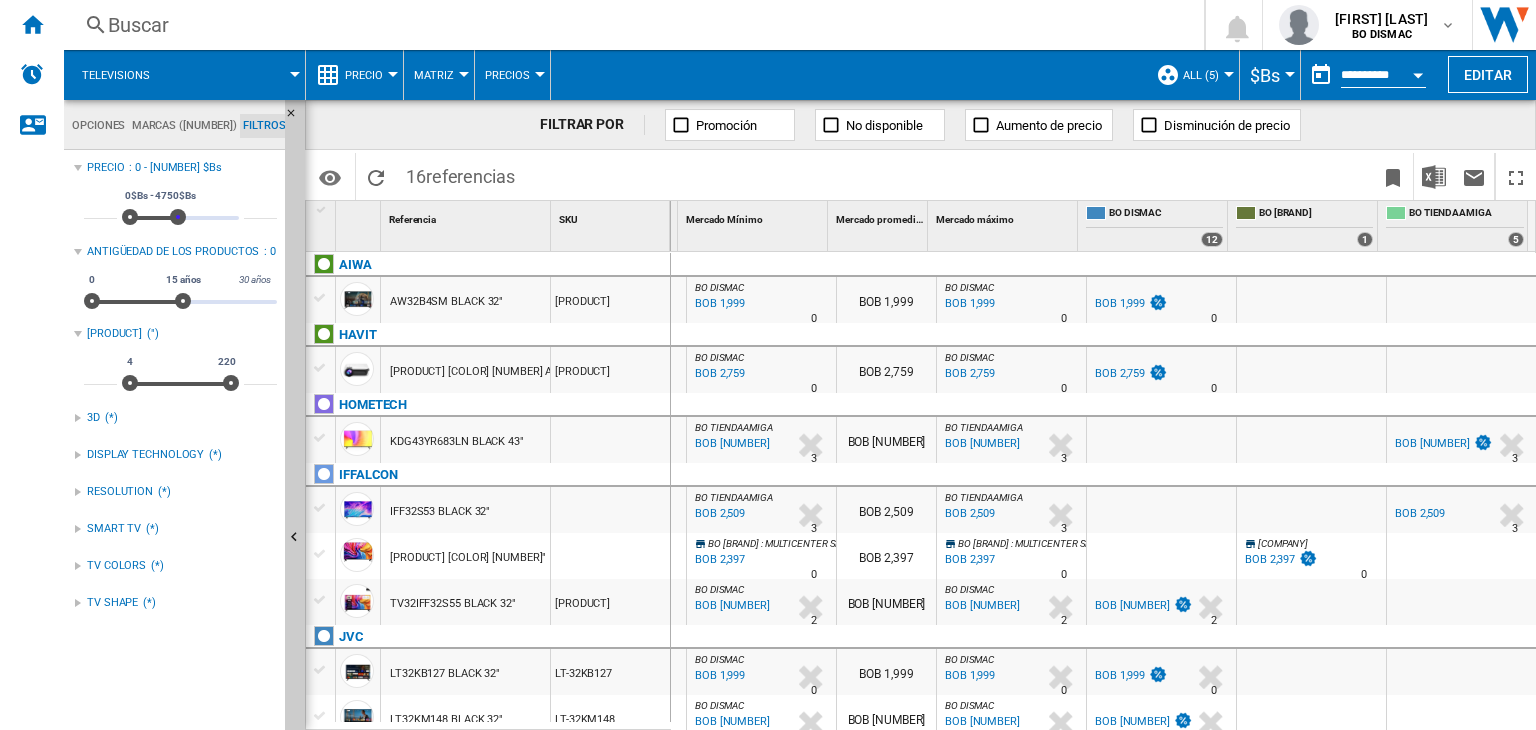 type on "****" 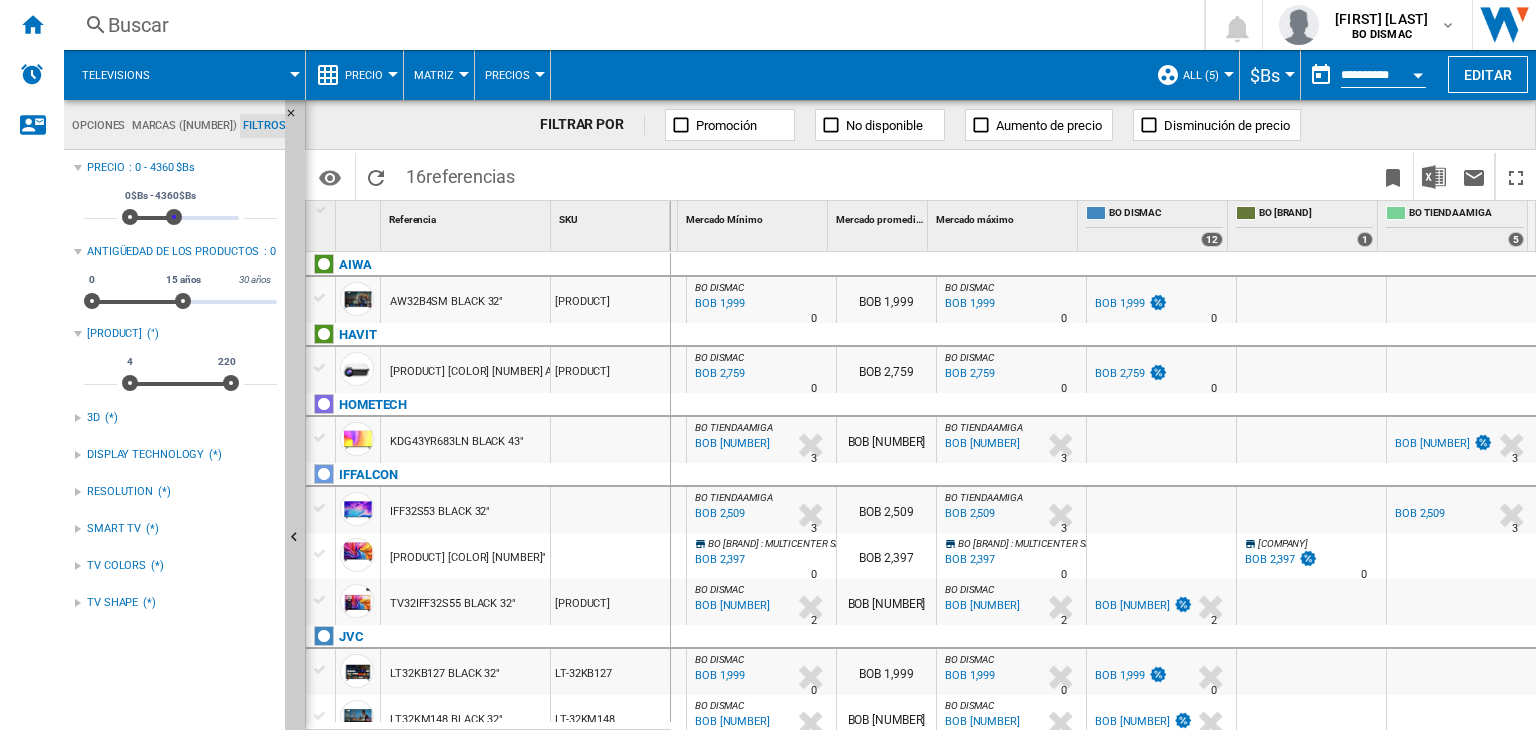 click at bounding box center [174, 217] 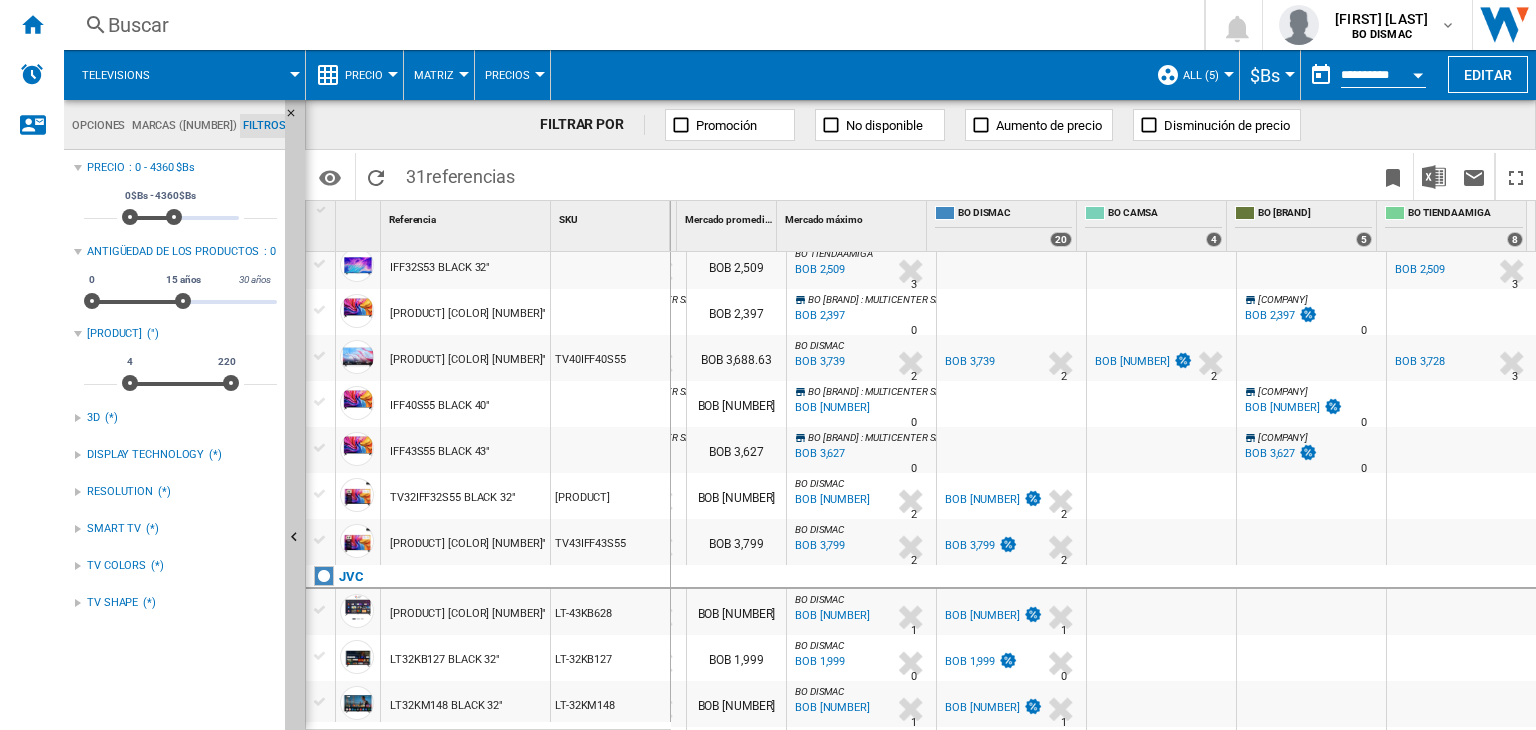 click on "BOB [NUMBER]" at bounding box center (1132, 361) 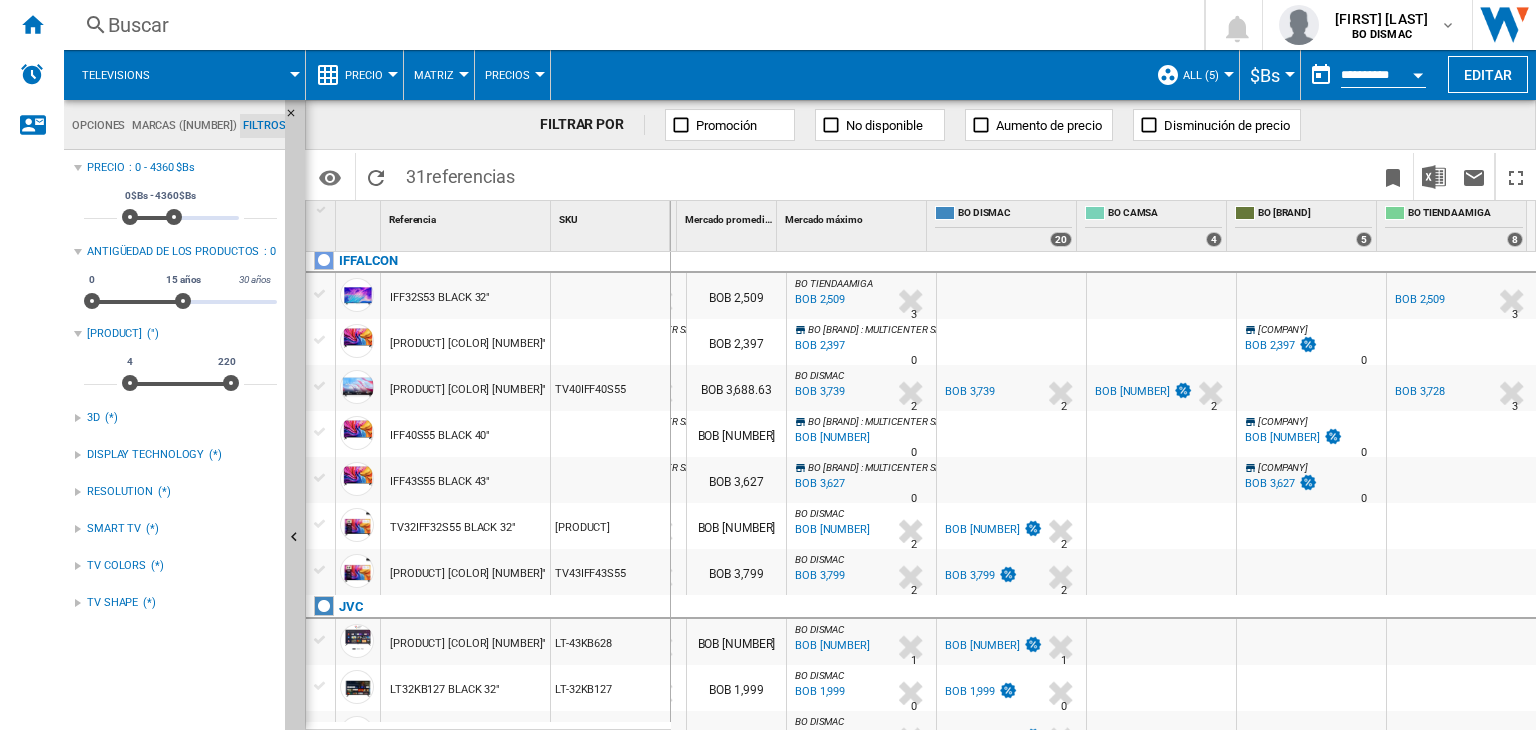 scroll, scrollTop: 265, scrollLeft: 244, axis: both 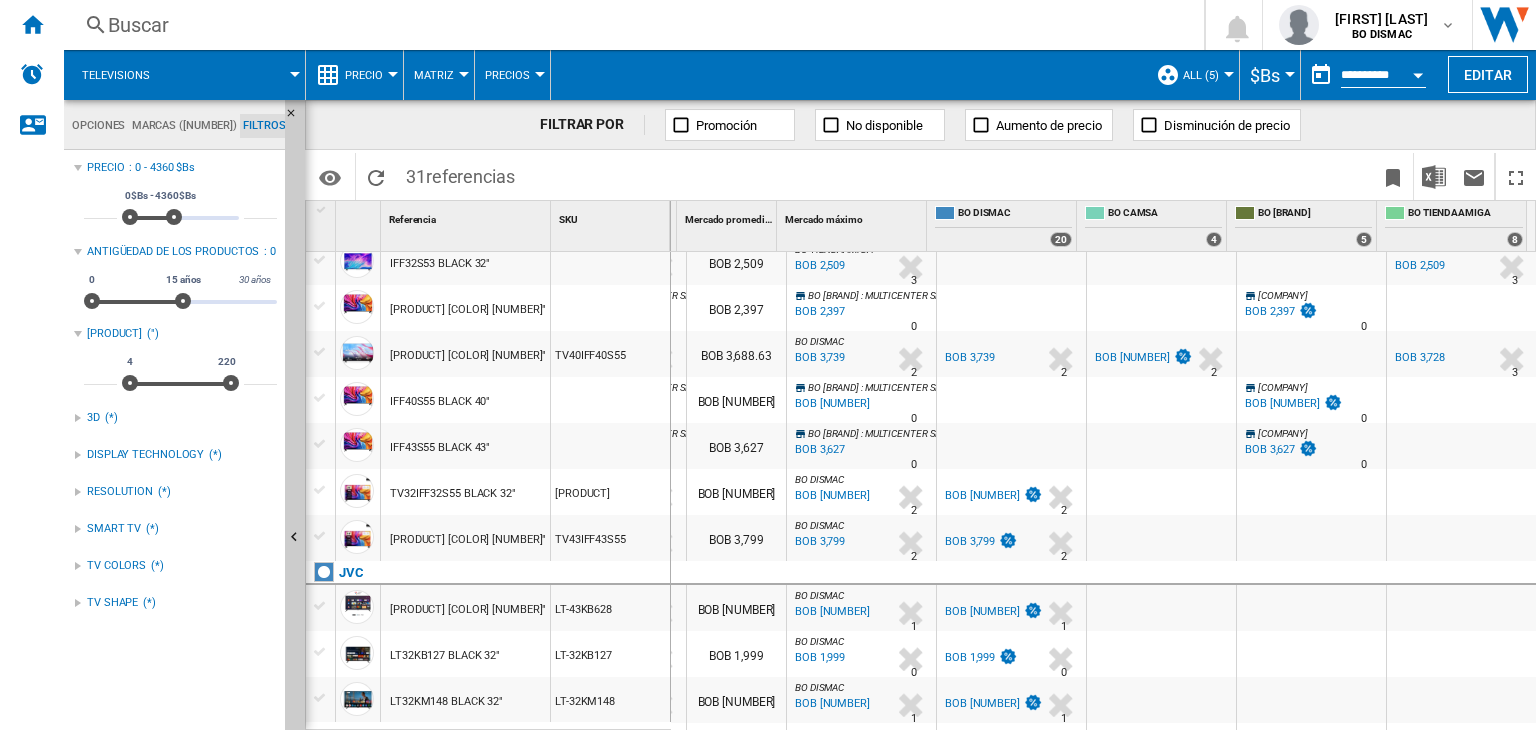 click on "BOB [NUMBER]" at bounding box center [982, 495] 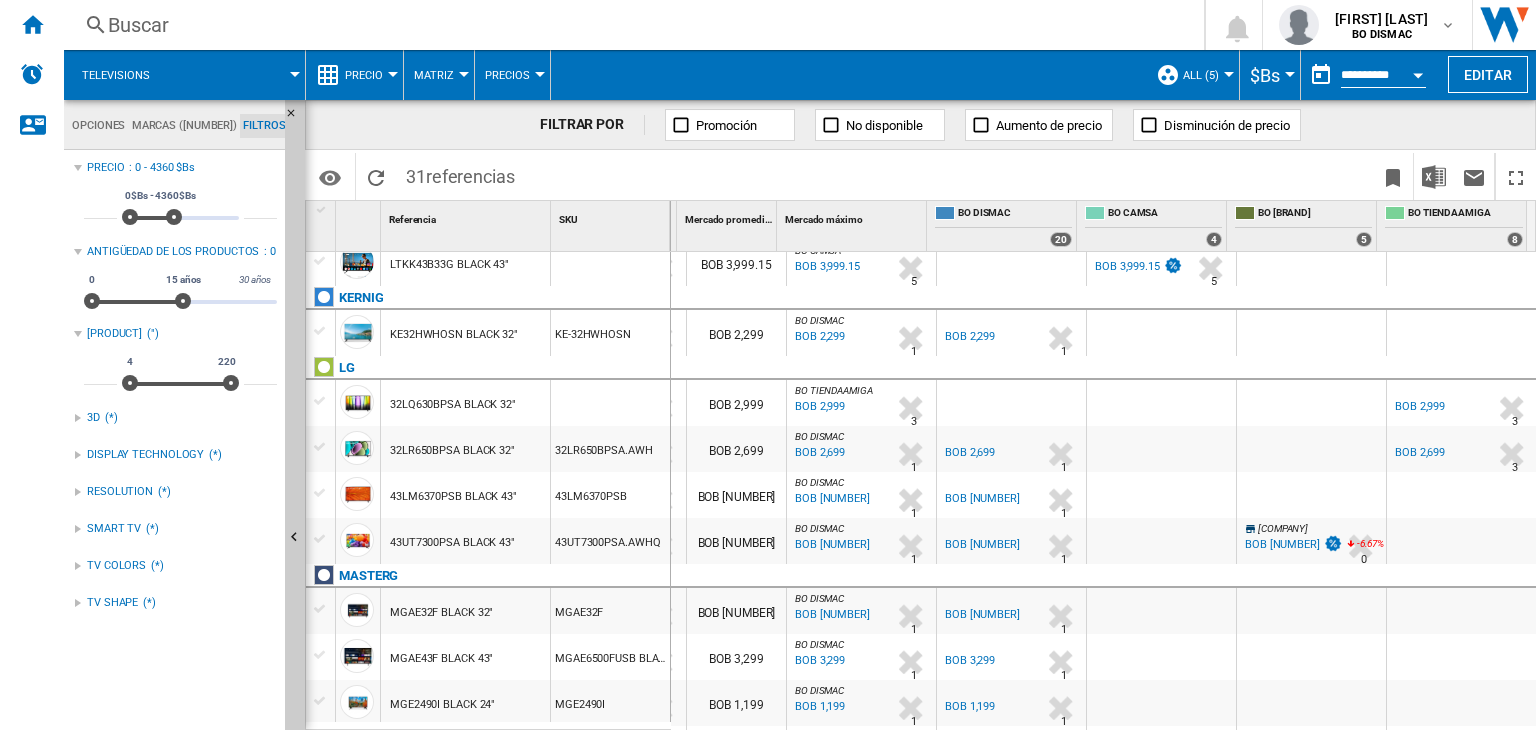 click on "BOB [NUMBER]" at bounding box center (982, 498) 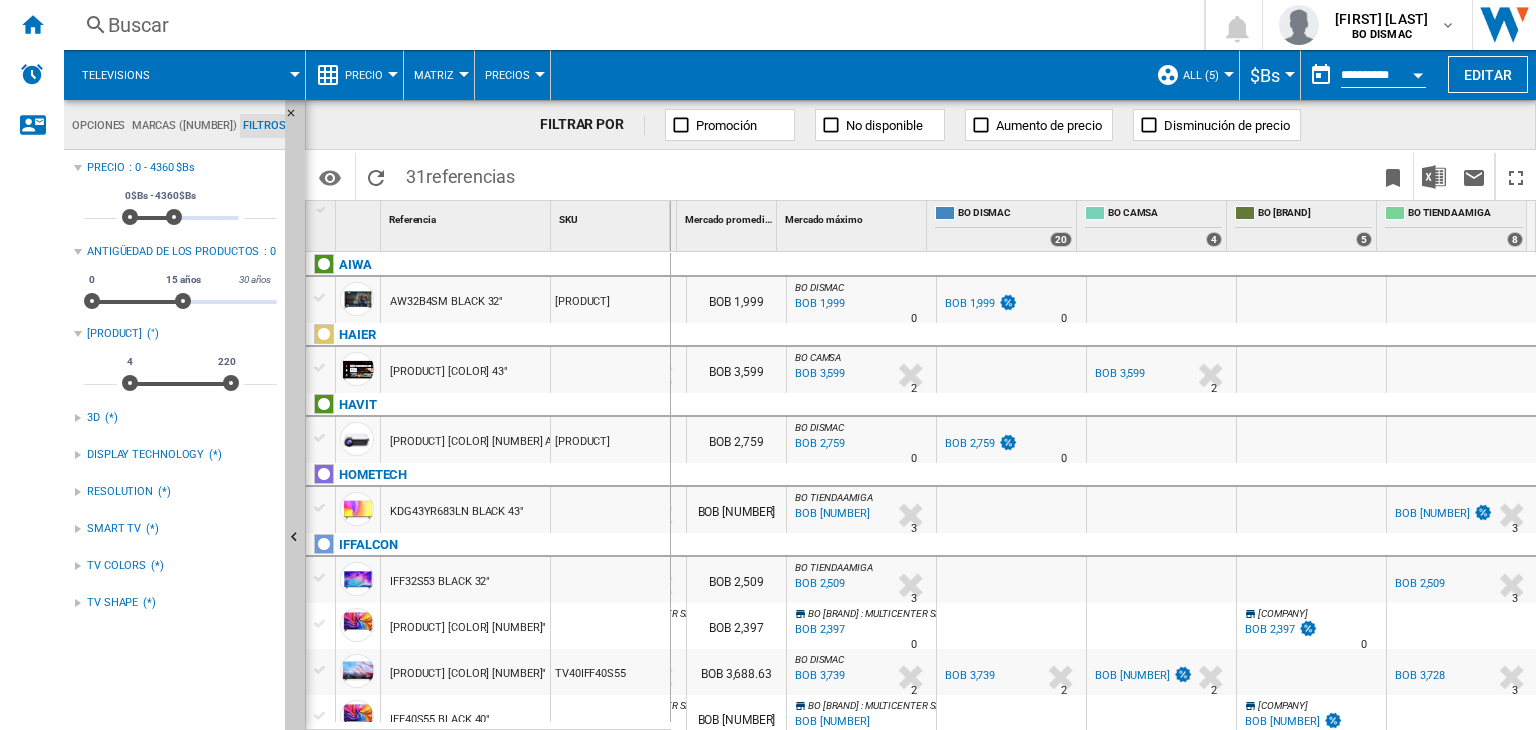 click on "BOB [NUMBER]" at bounding box center [1432, 513] 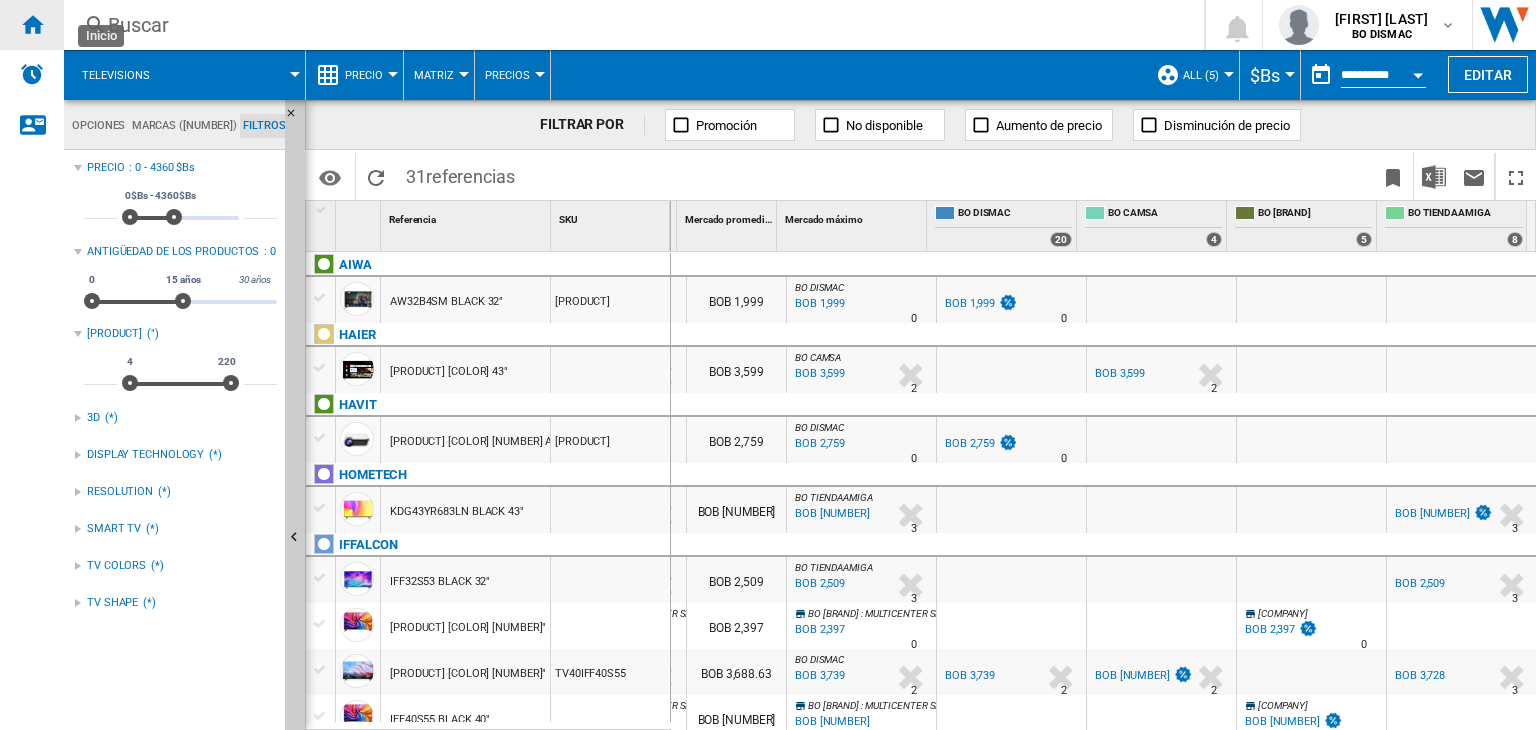 click at bounding box center (32, 25) 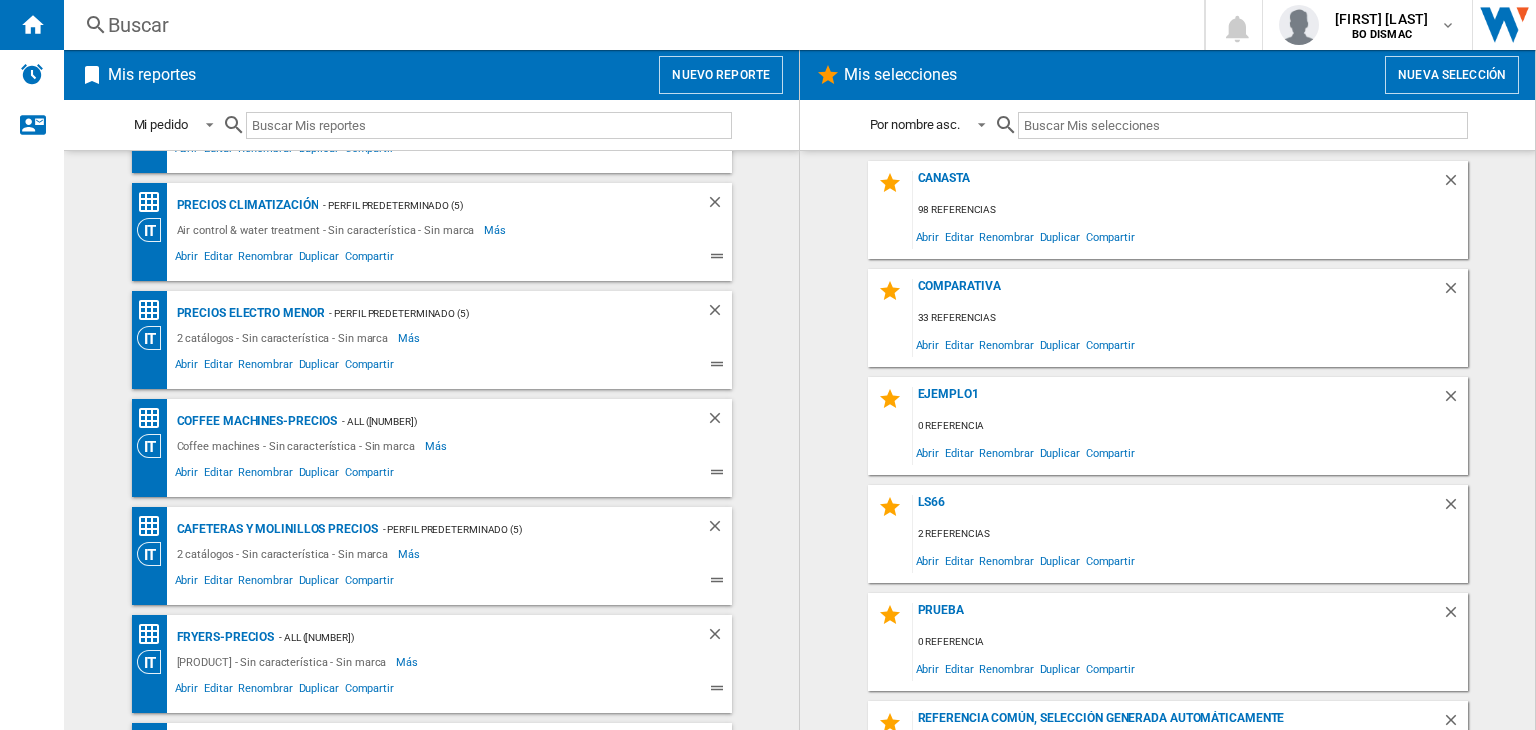 scroll, scrollTop: 1923, scrollLeft: 0, axis: vertical 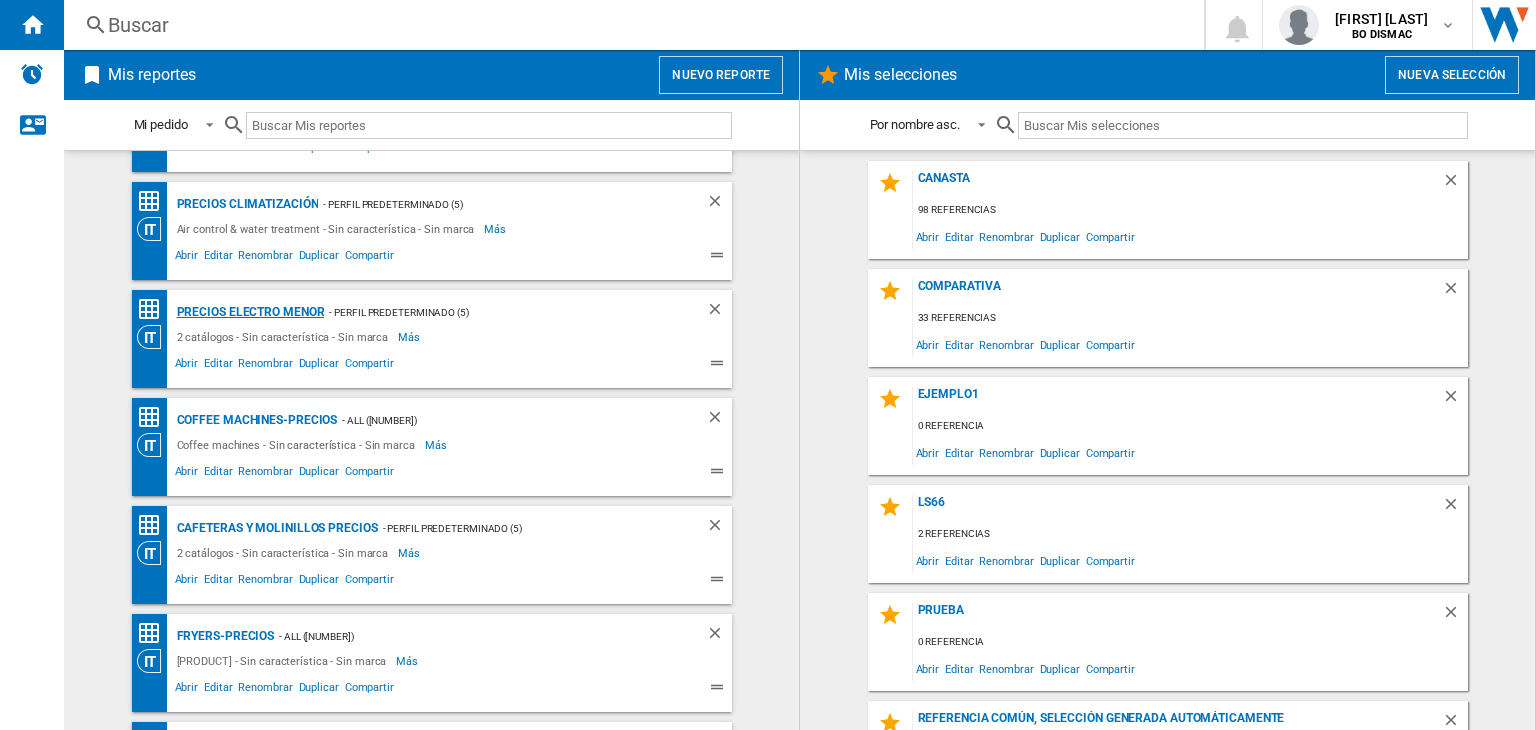 click on "Precios Electro menor" 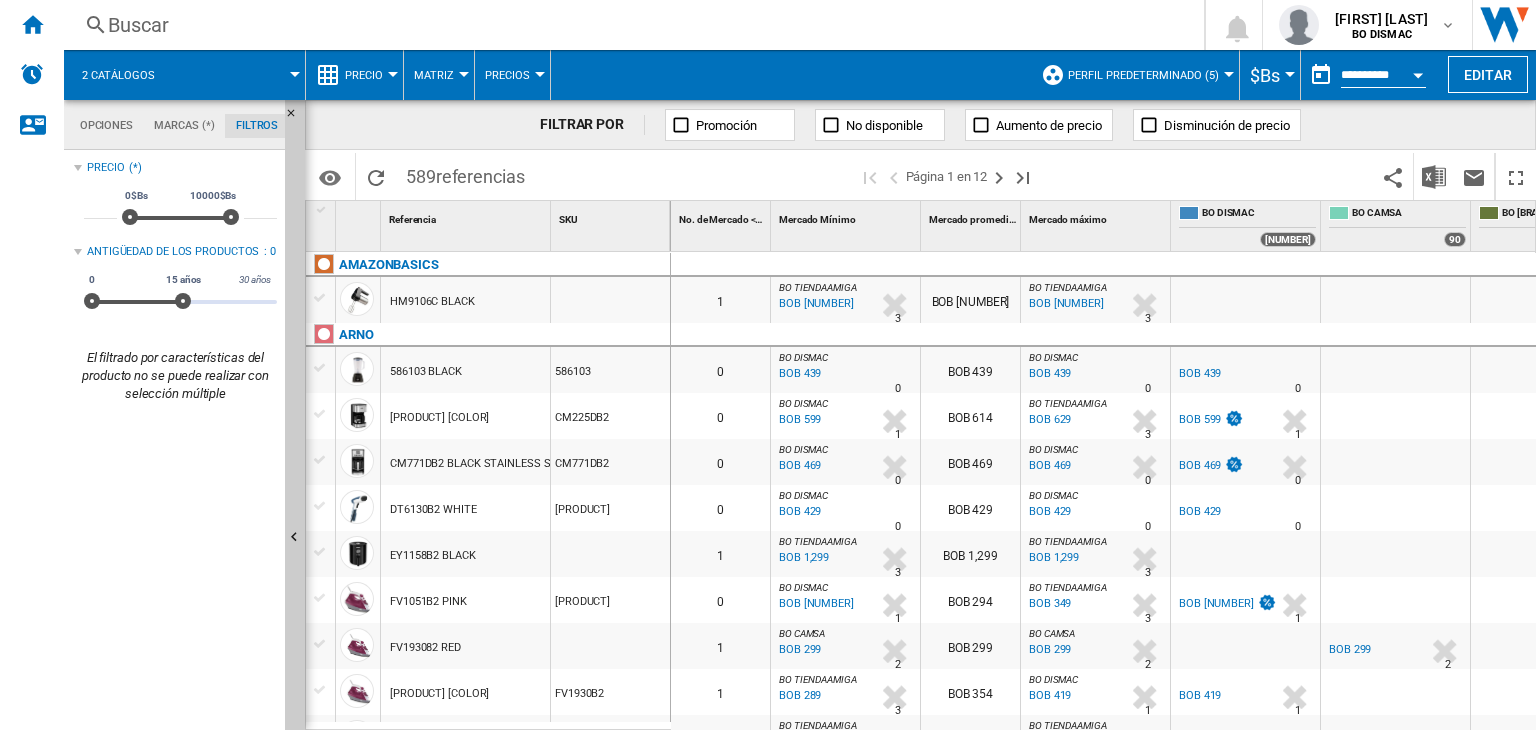 scroll, scrollTop: 30, scrollLeft: 97, axis: both 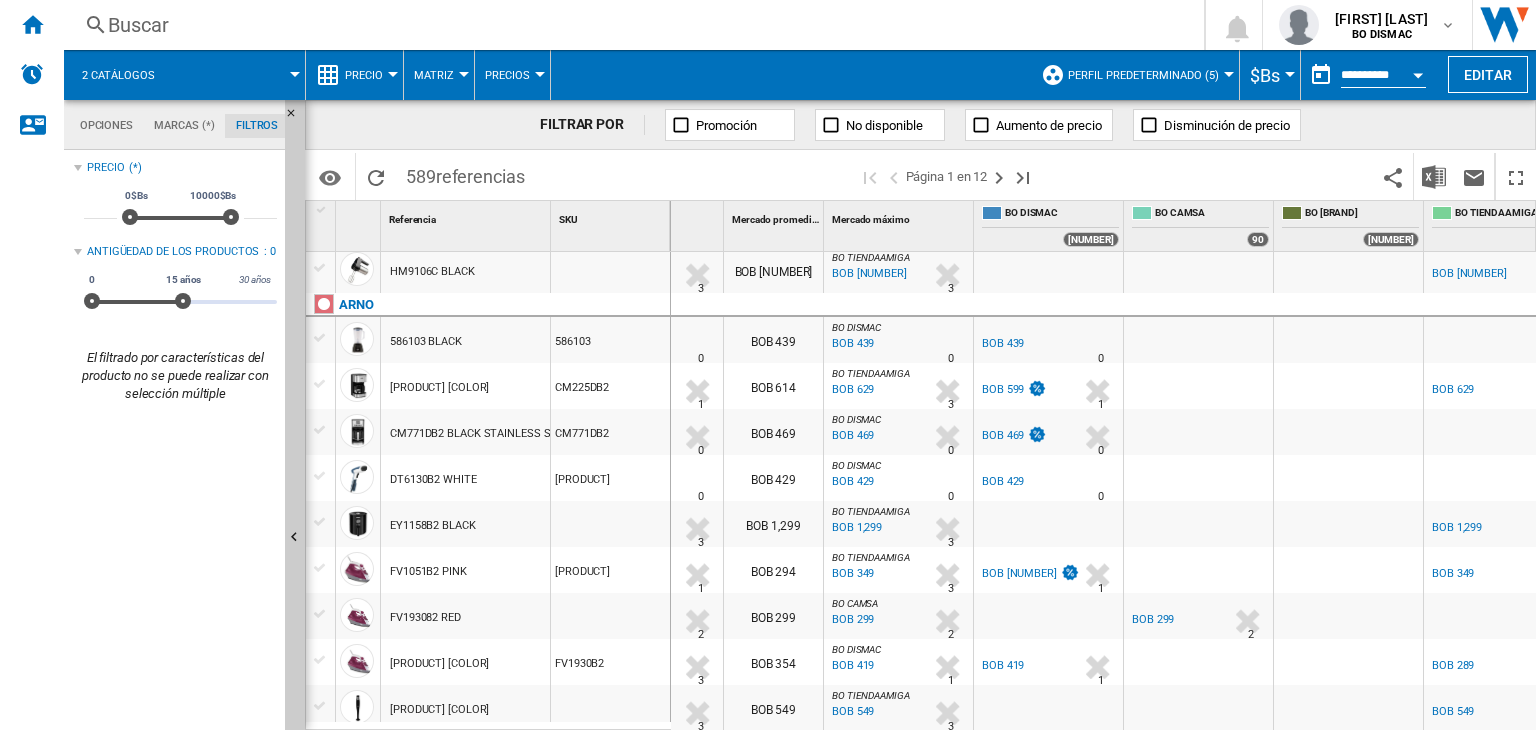 click on "BOB 439" at bounding box center (1003, 343) 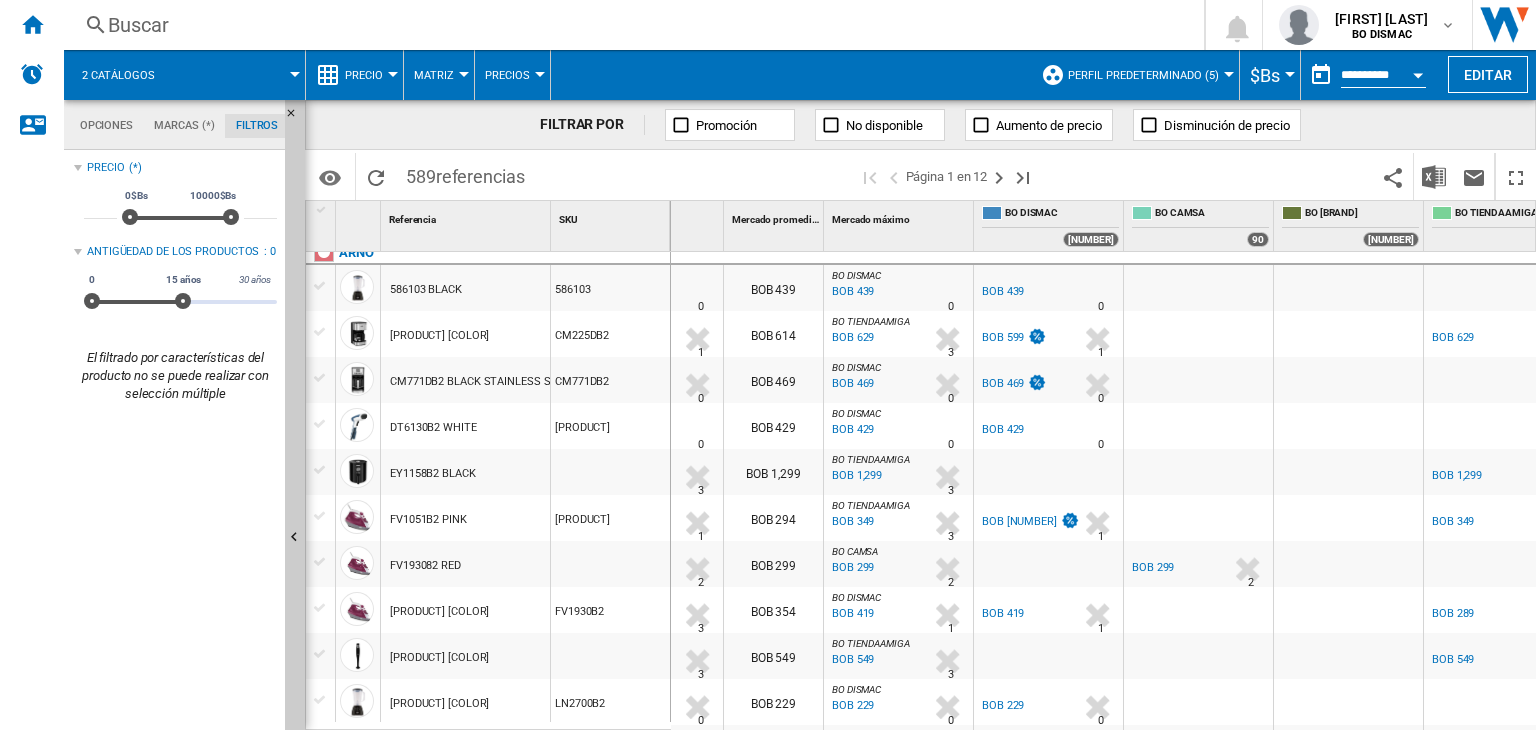 scroll, scrollTop: 83, scrollLeft: 197, axis: both 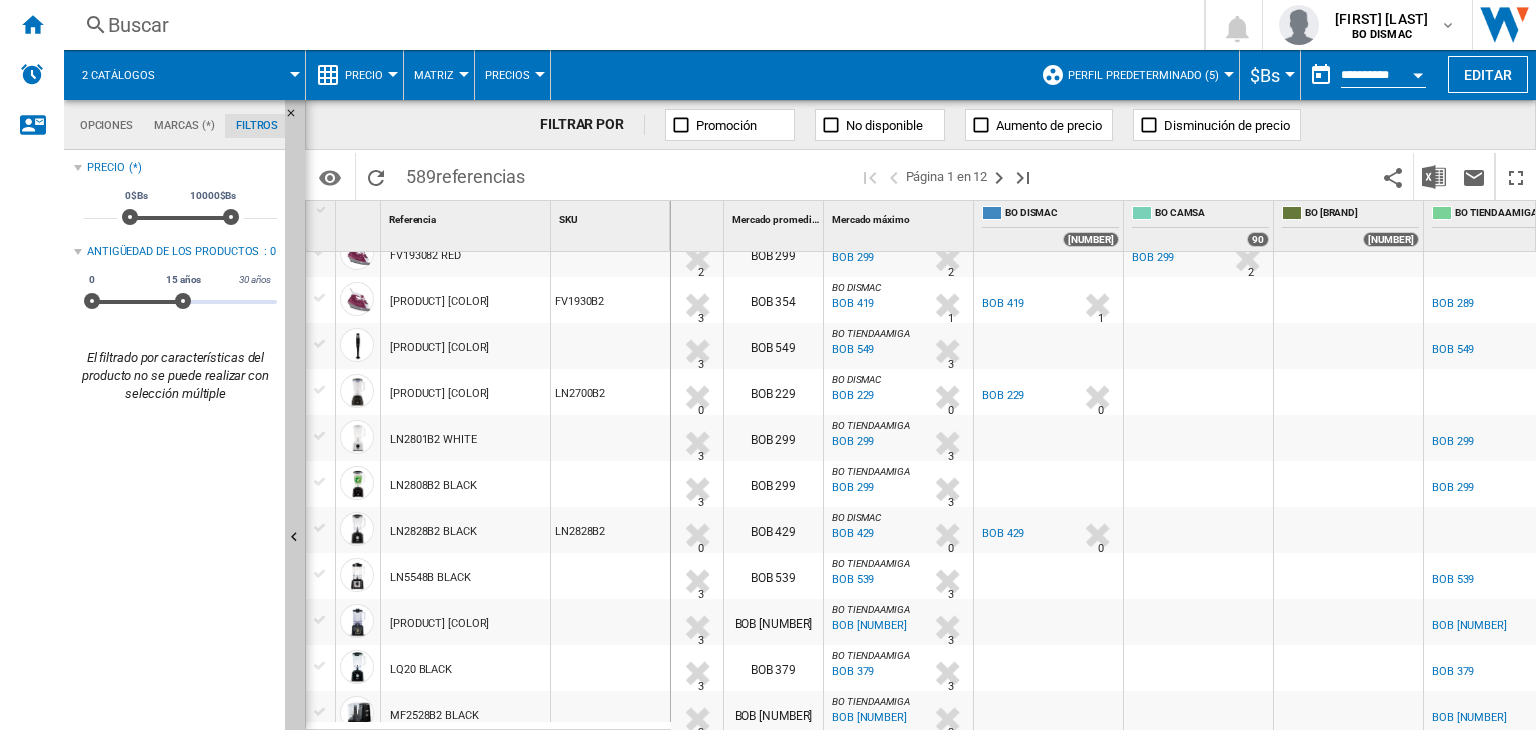 click on "BOB 229" at bounding box center (1003, 395) 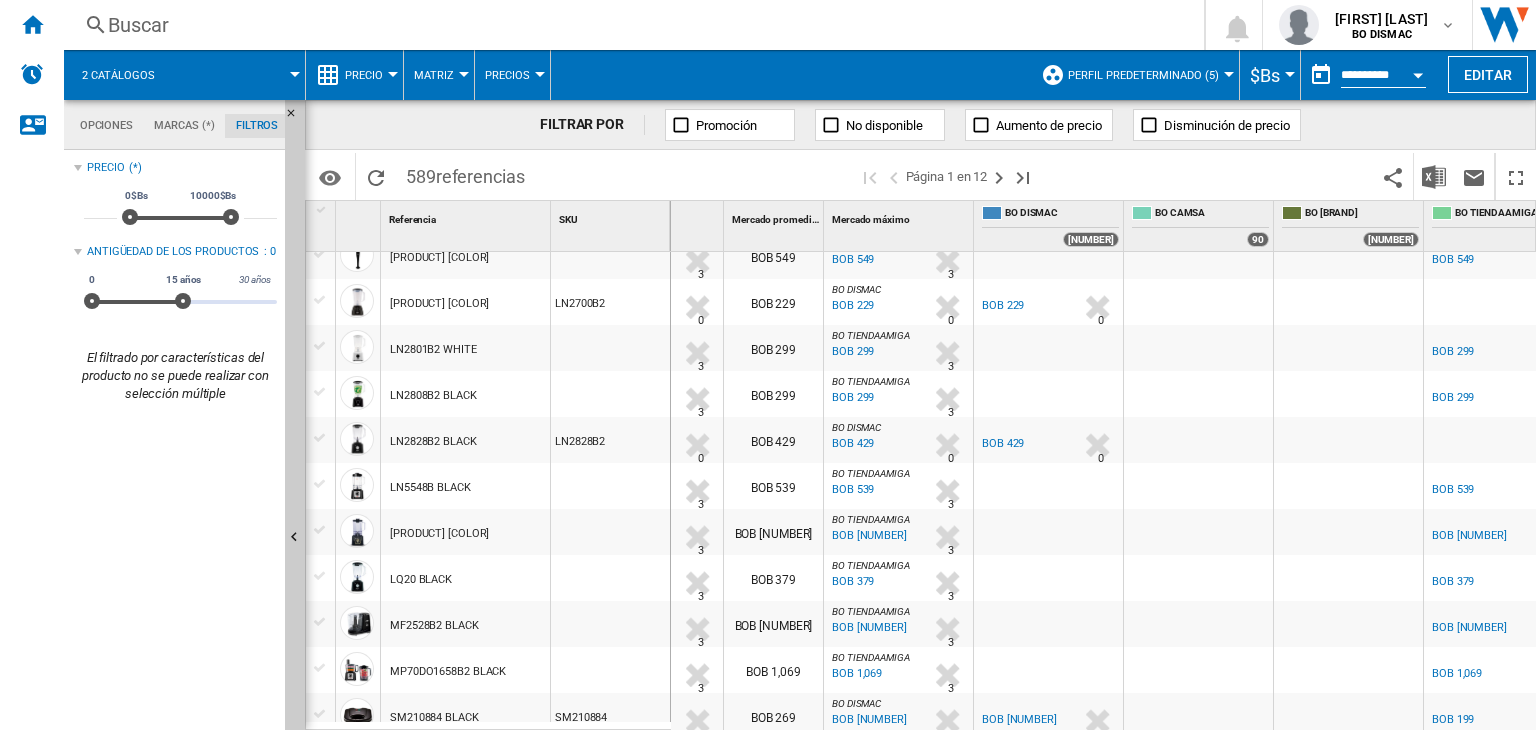 scroll, scrollTop: 489, scrollLeft: 197, axis: both 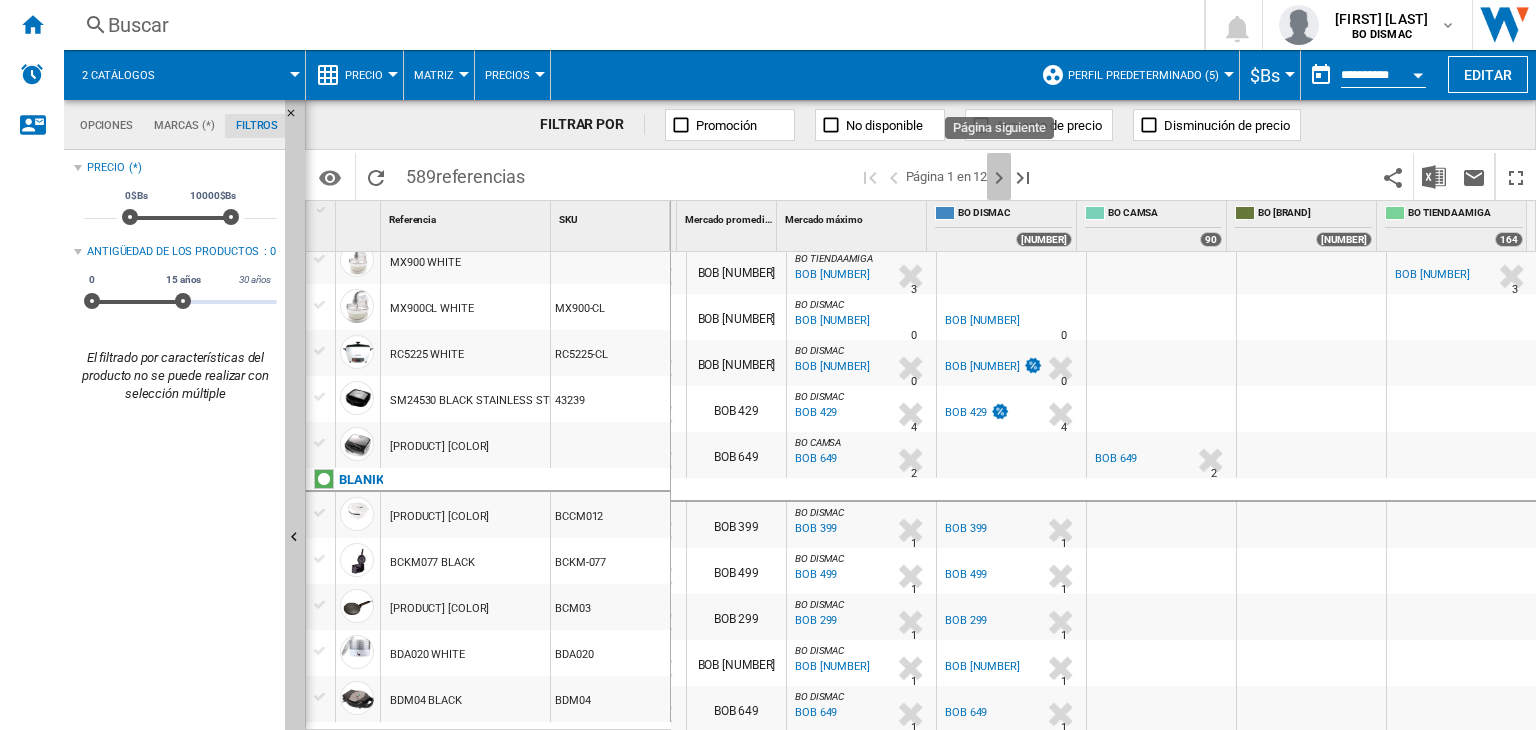 click at bounding box center (999, 178) 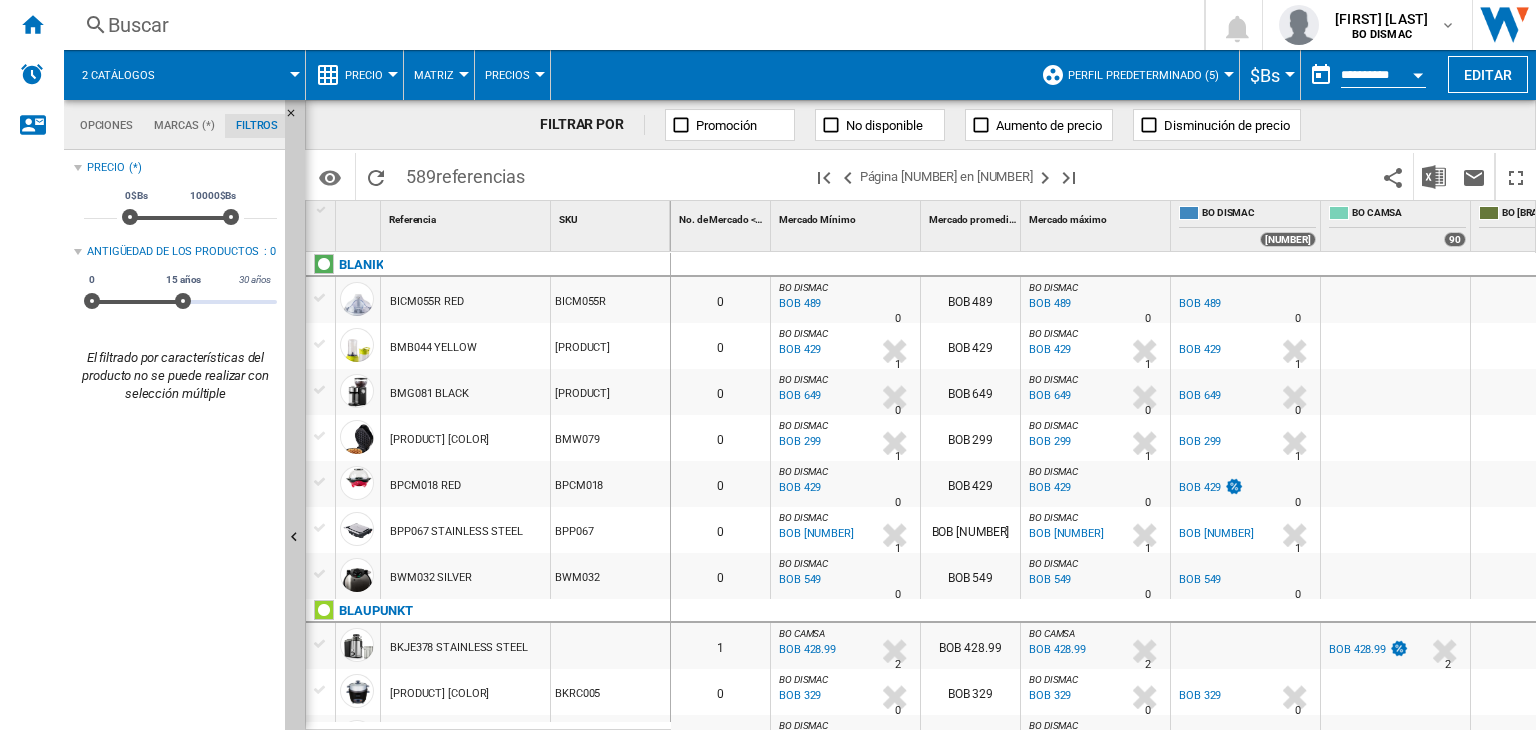scroll, scrollTop: 88, scrollLeft: 0, axis: vertical 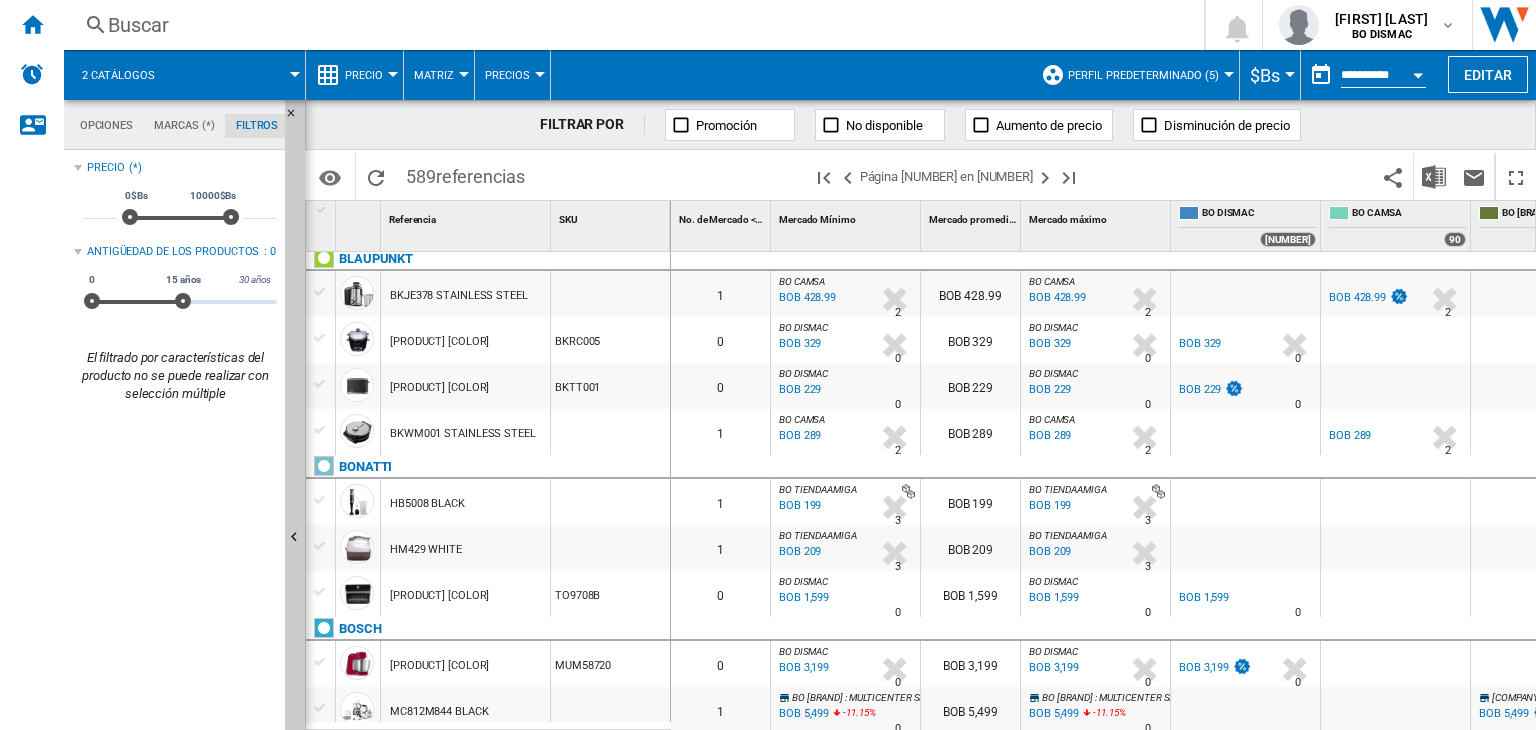 click on "BOB 229" at bounding box center (1200, 389) 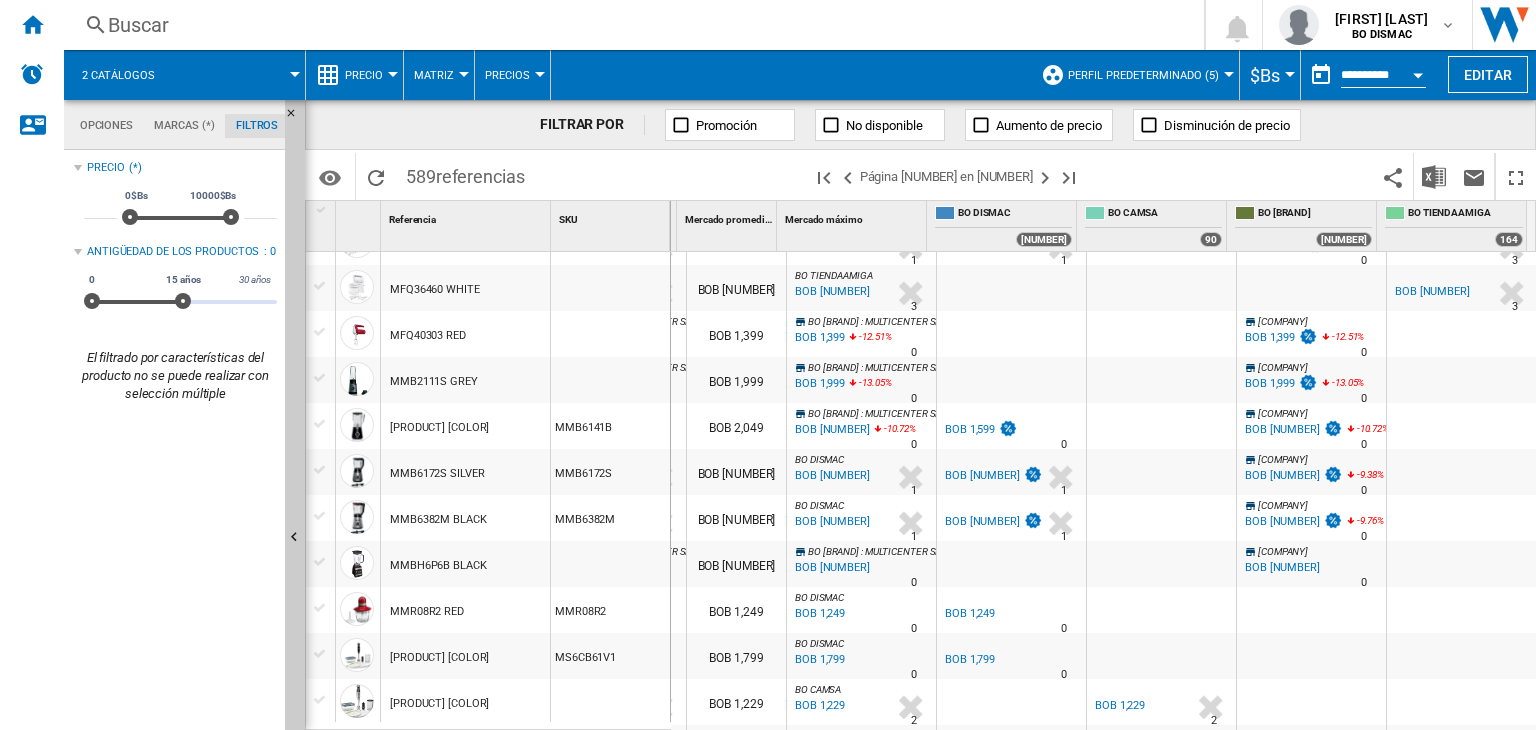 click on "BOB 1,599" at bounding box center [970, 429] 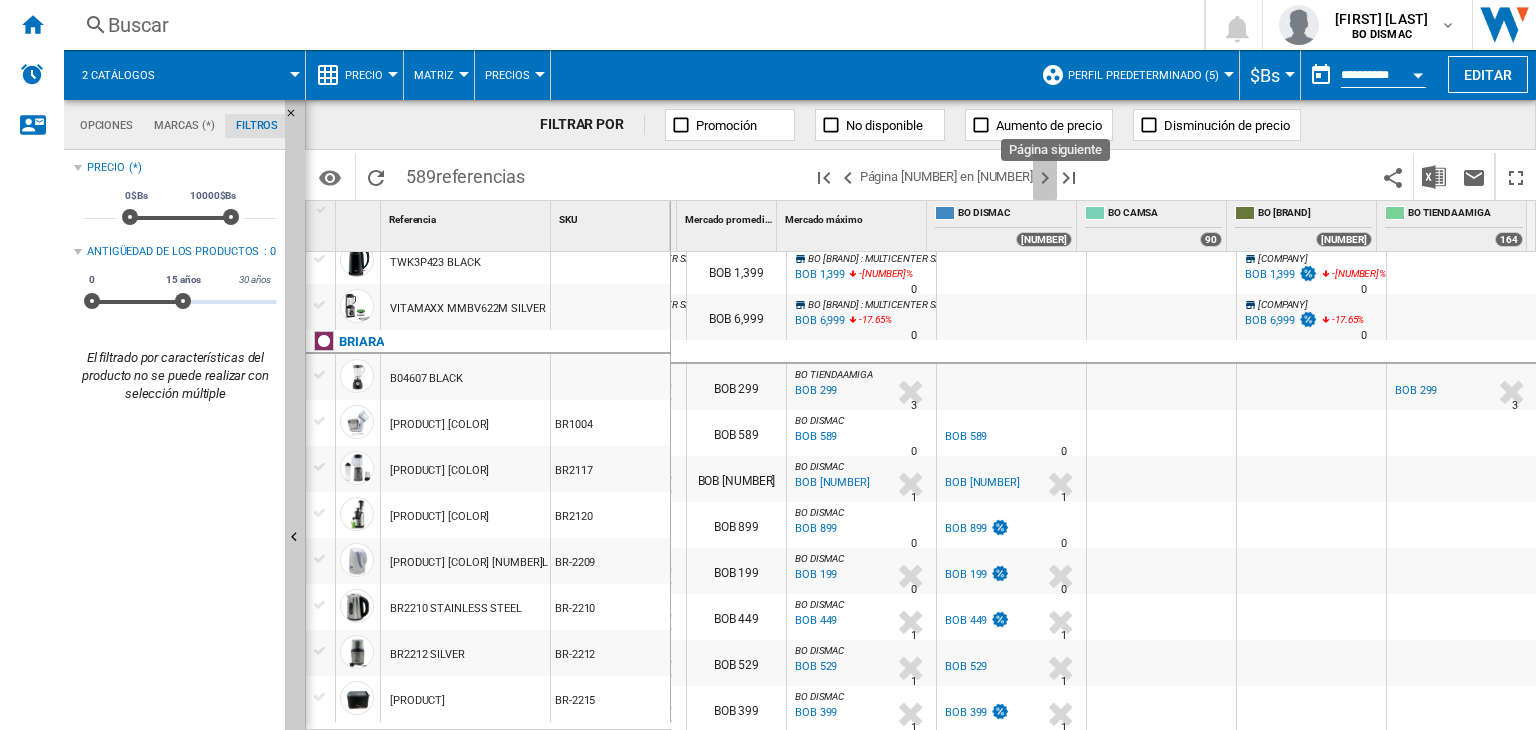 click at bounding box center [1045, 178] 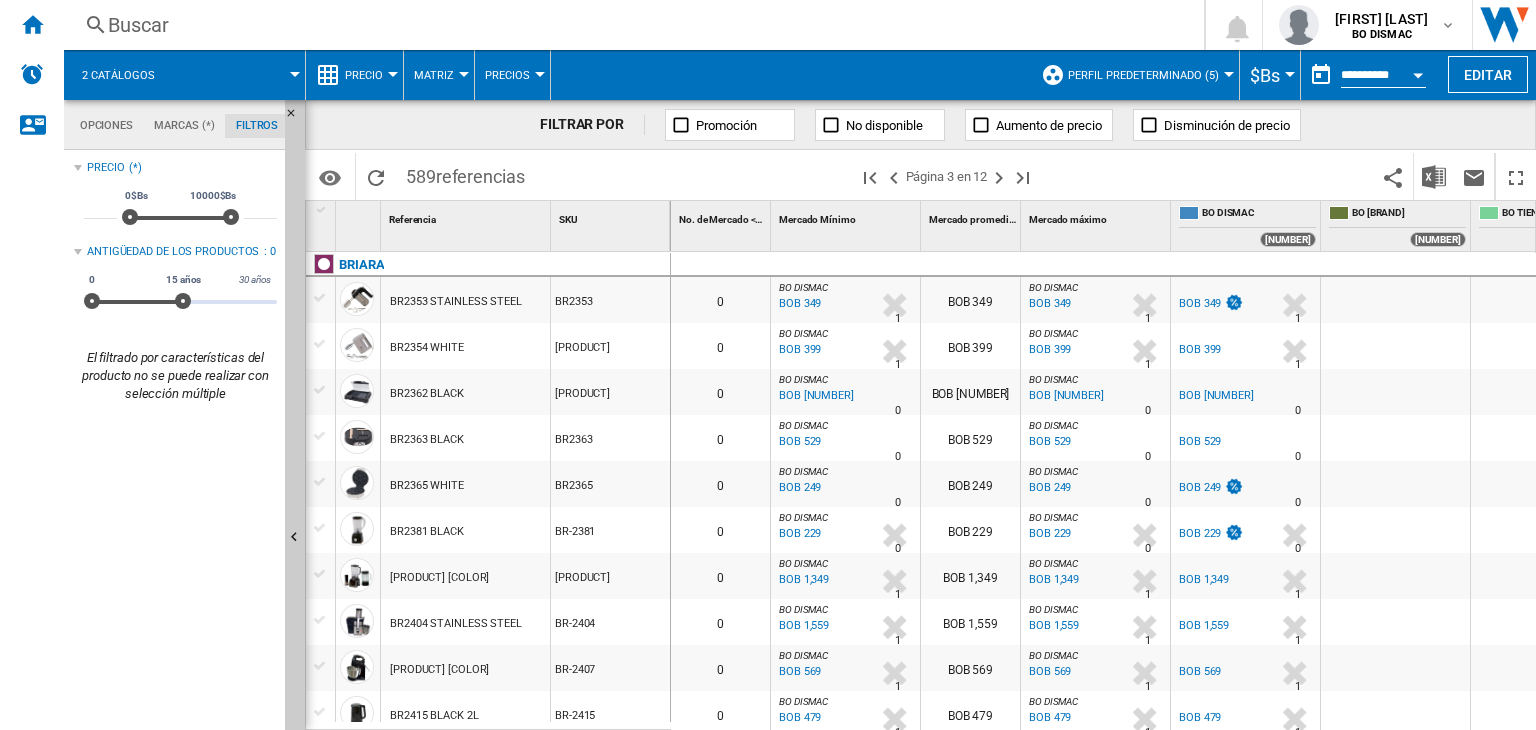 scroll, scrollTop: 0, scrollLeft: 53, axis: horizontal 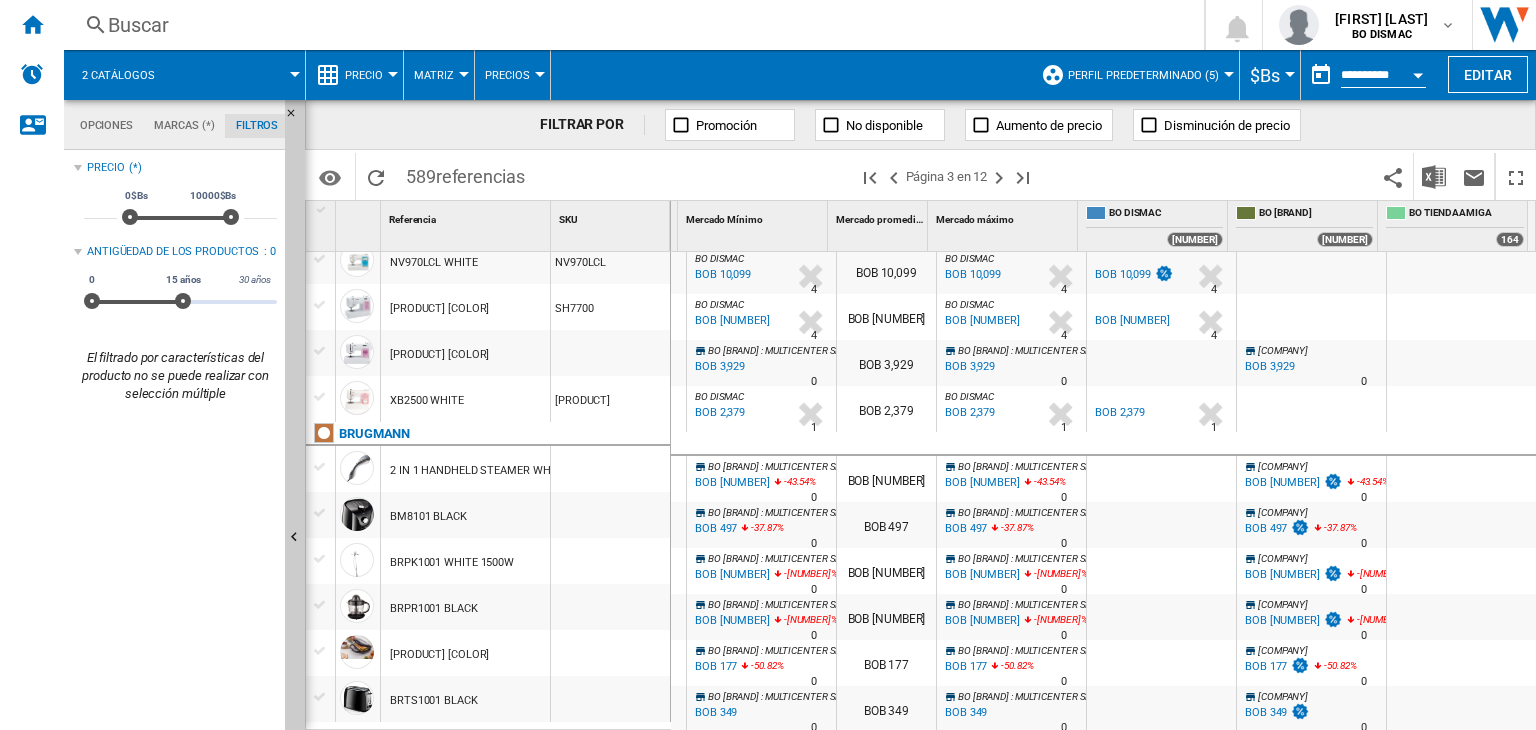 click on "BOB 497" at bounding box center (1266, 528) 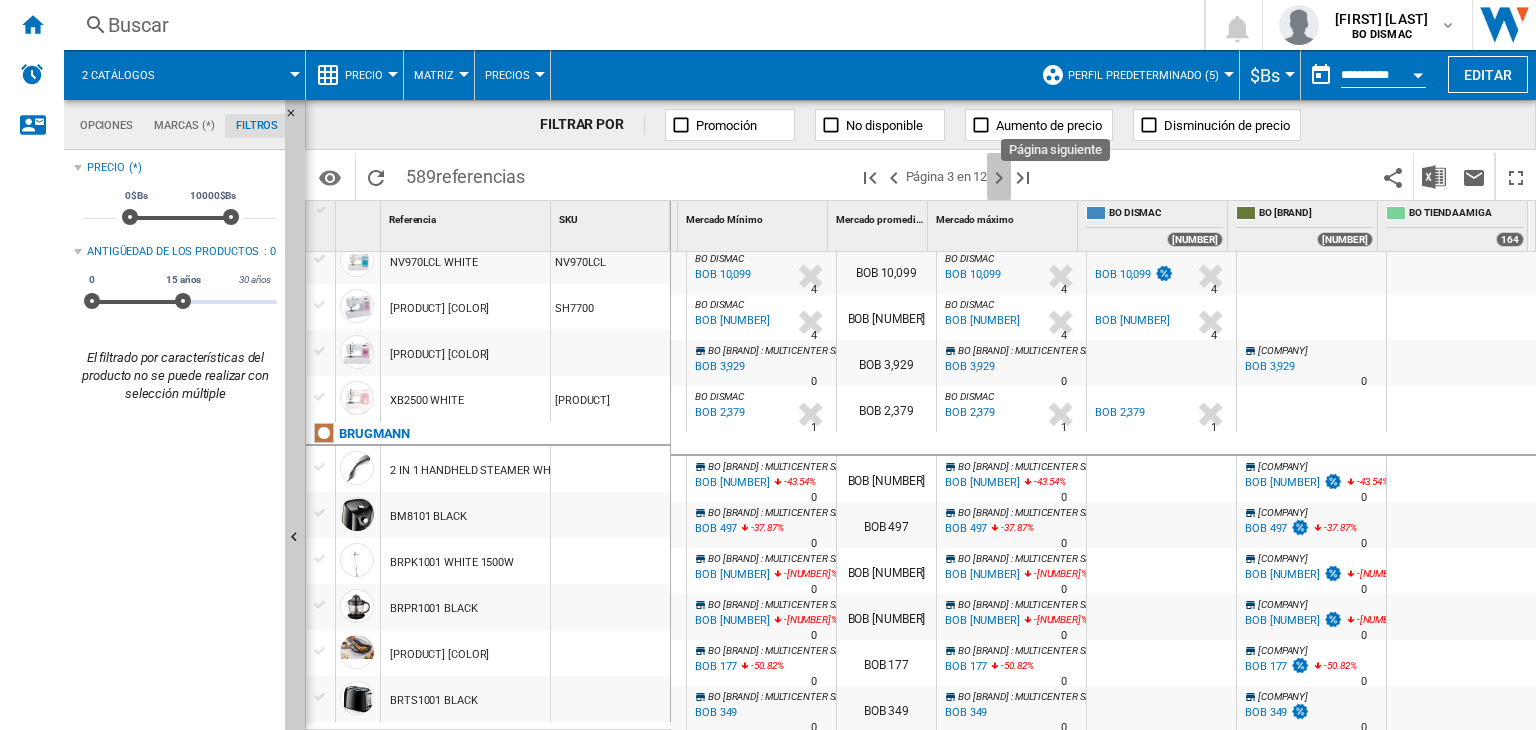 click at bounding box center [999, 178] 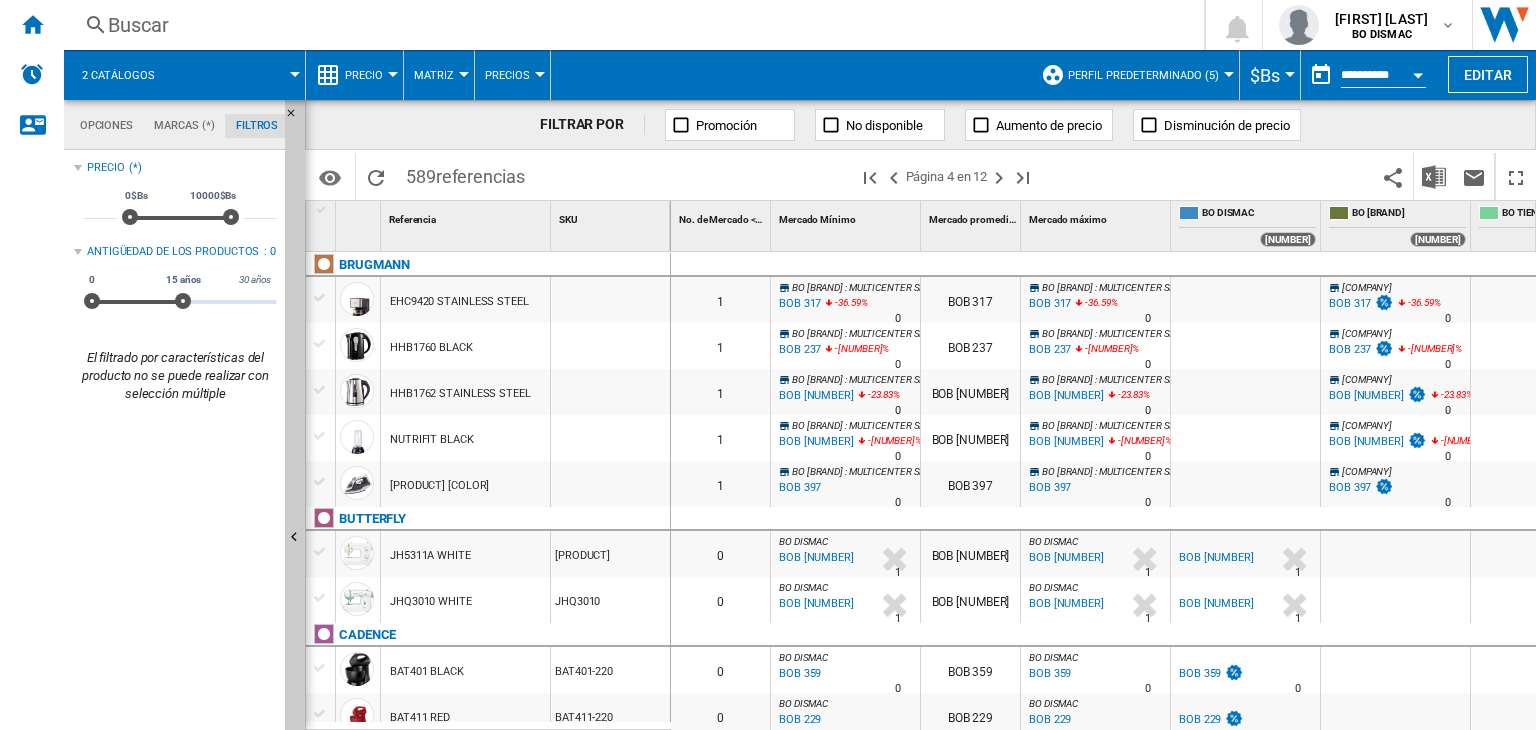 scroll, scrollTop: 72, scrollLeft: 31, axis: both 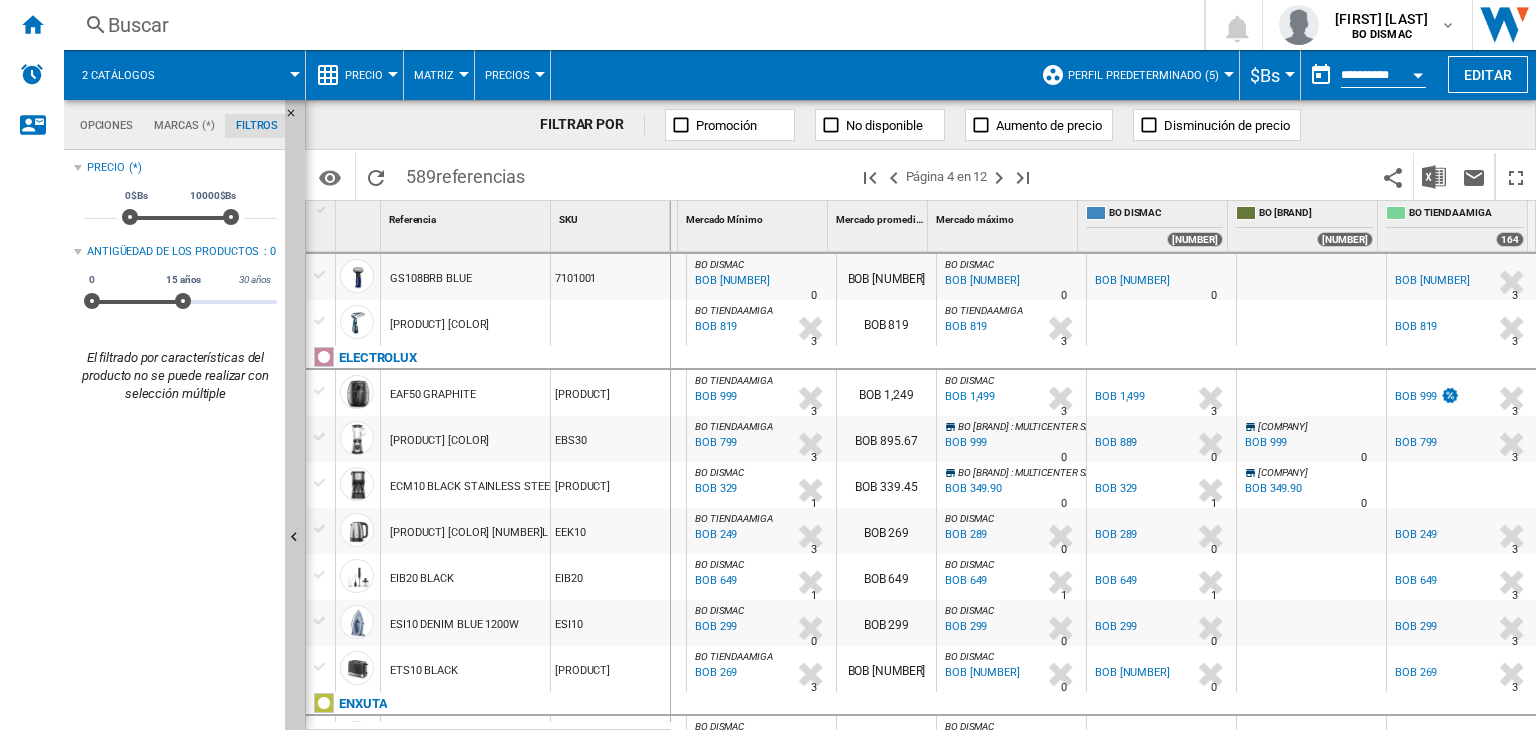 click on "BOB 889" at bounding box center (1116, 442) 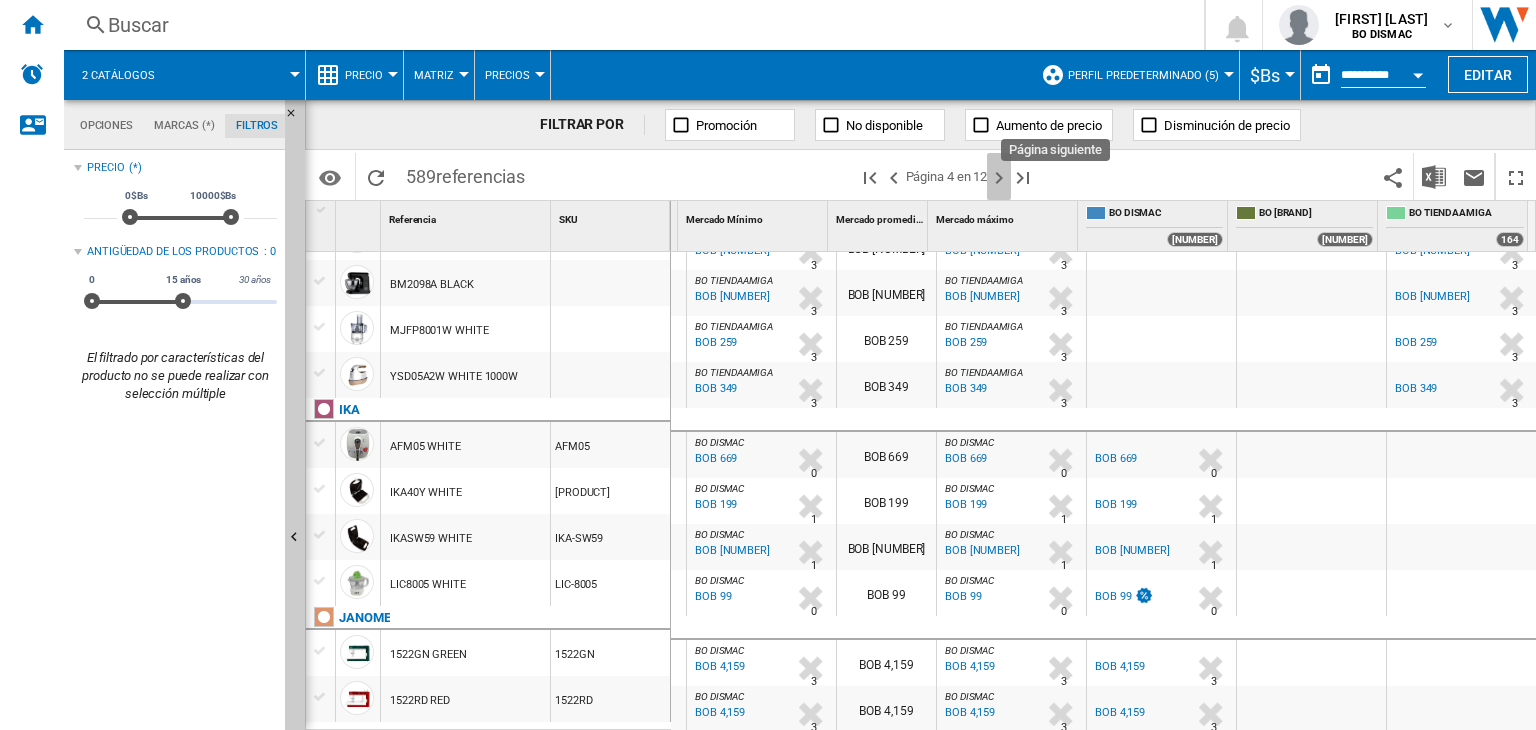 click at bounding box center (999, 178) 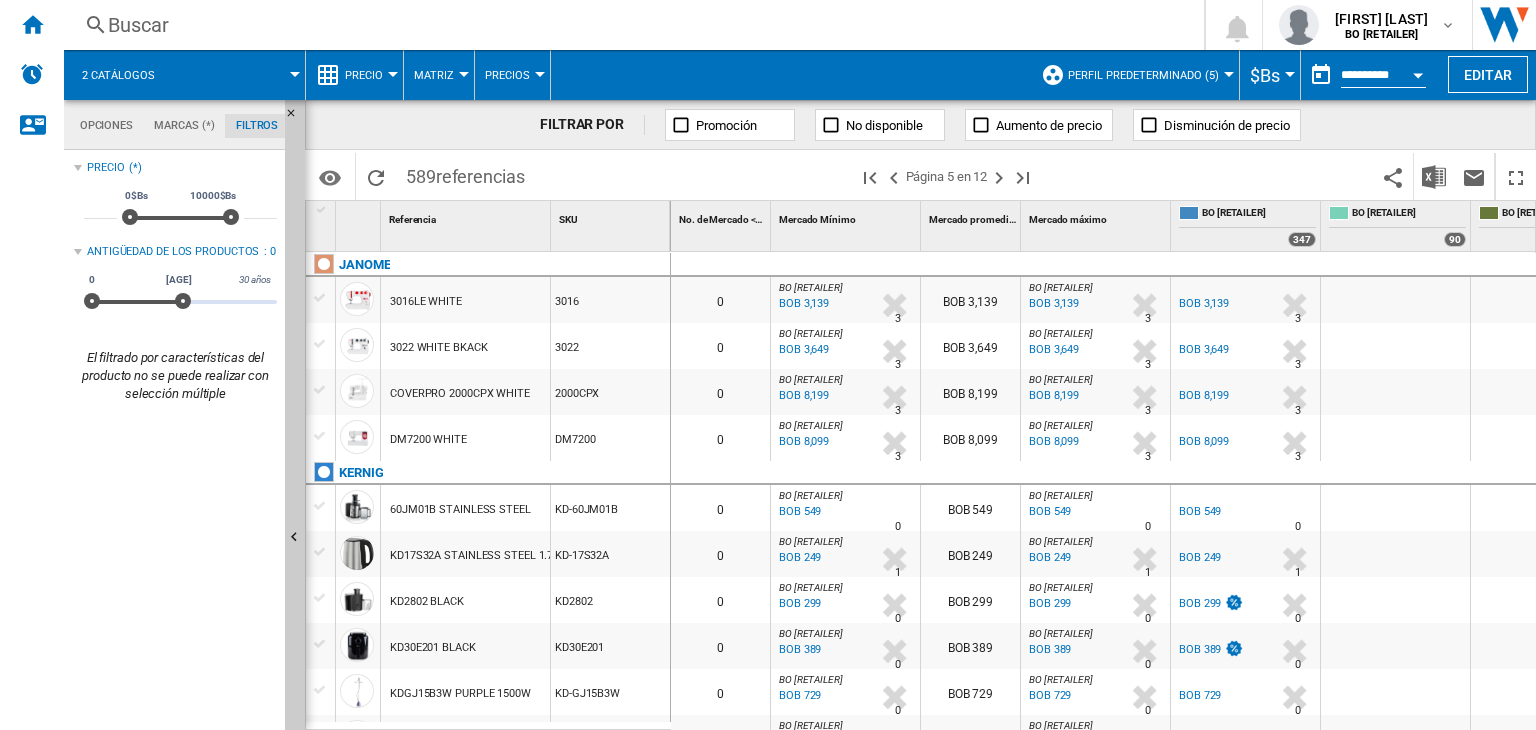 scroll, scrollTop: 0, scrollLeft: 0, axis: both 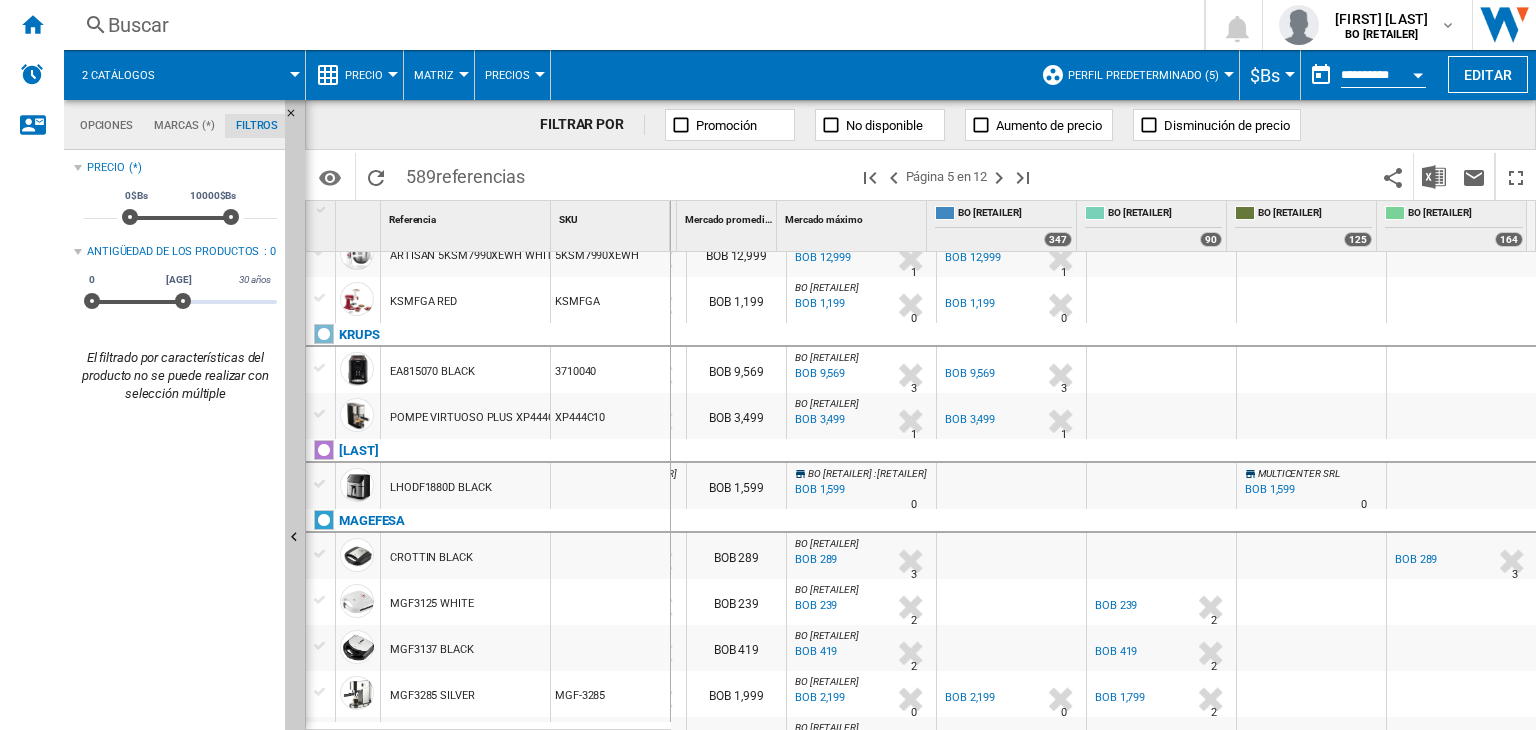 click on "BOB 1,599" at bounding box center [1270, 489] 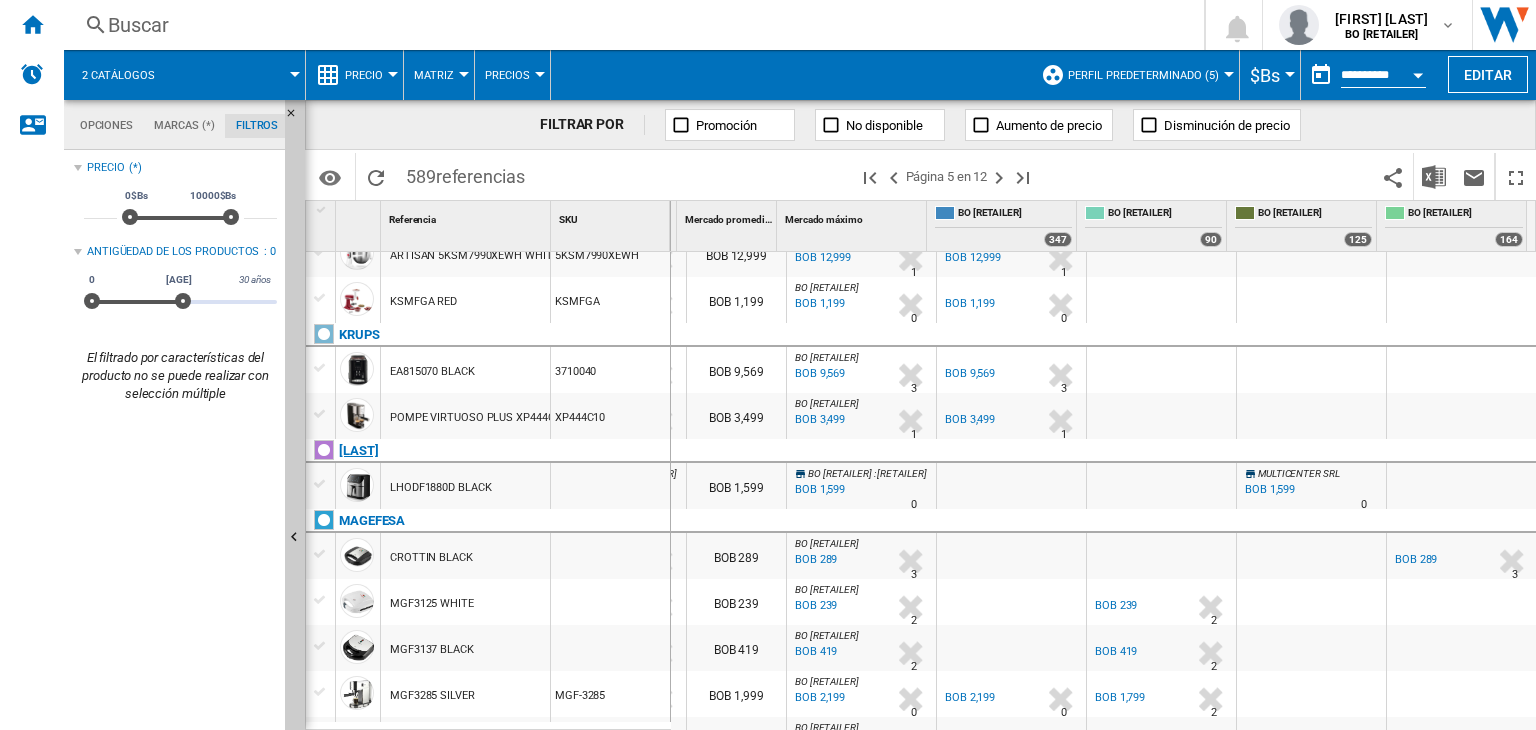 drag, startPoint x: 337, startPoint y: 449, endPoint x: 390, endPoint y: 449, distance: 53 